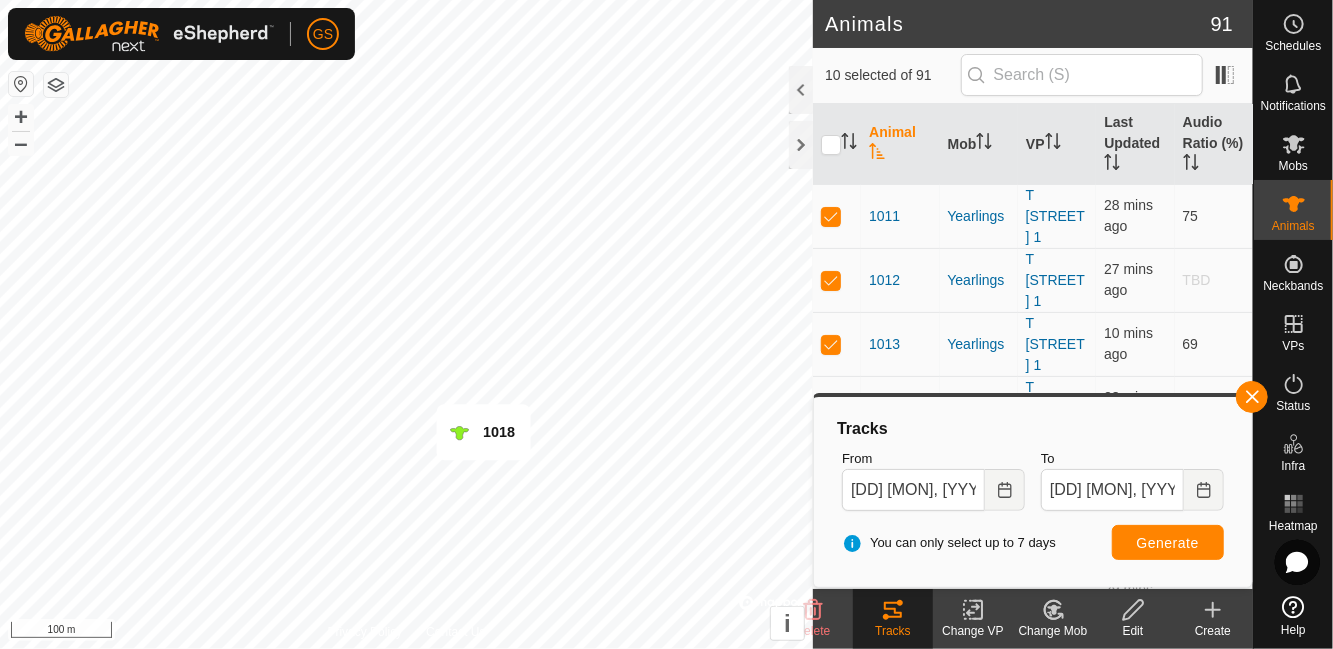 scroll, scrollTop: 0, scrollLeft: 0, axis: both 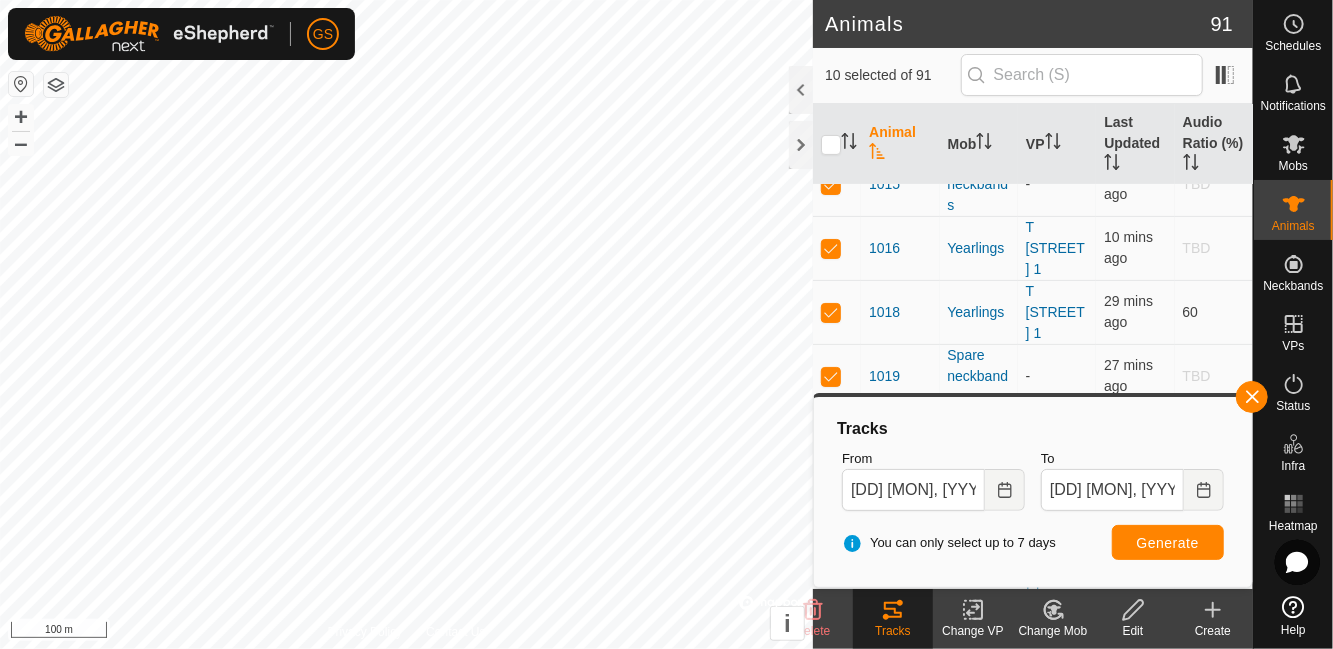 click 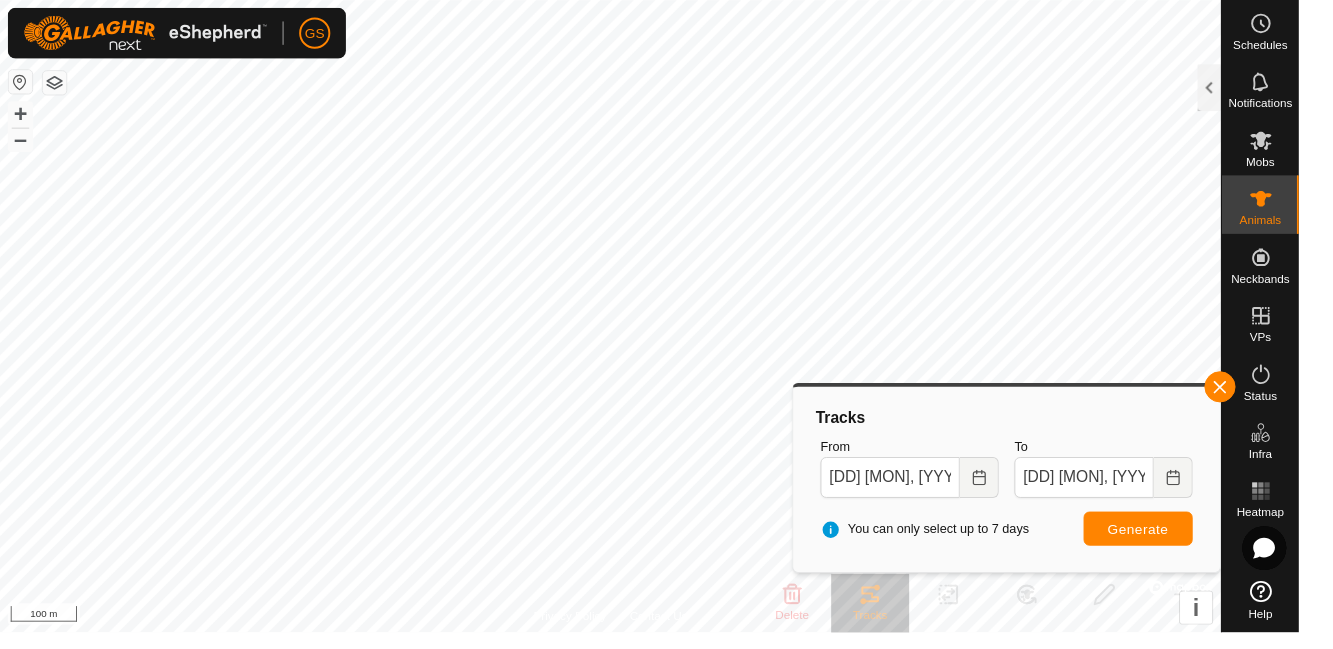 click 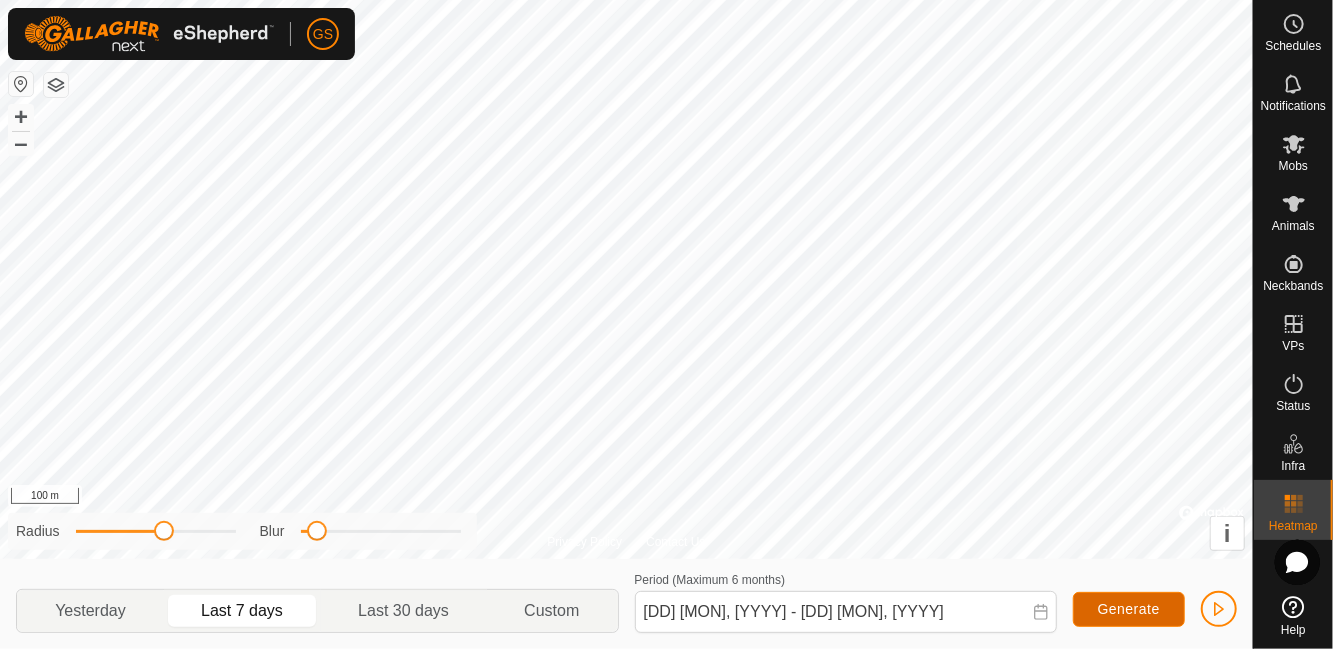 click on "Generate" 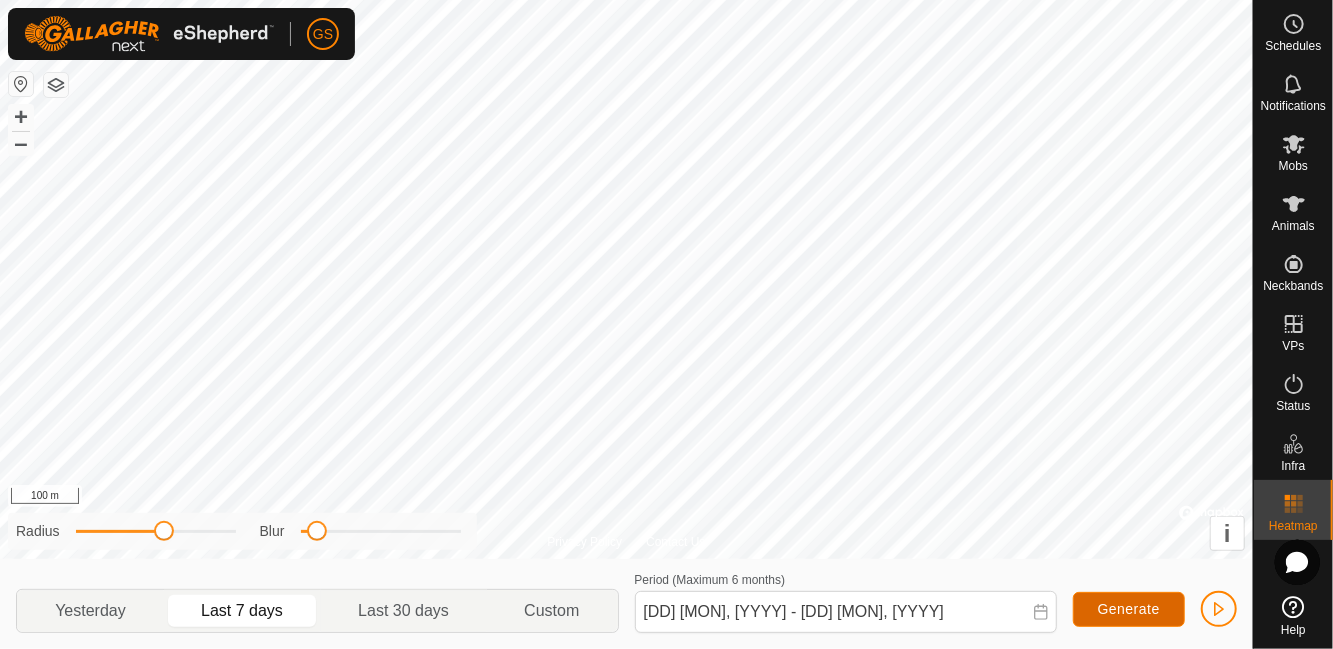 click on "Generate" 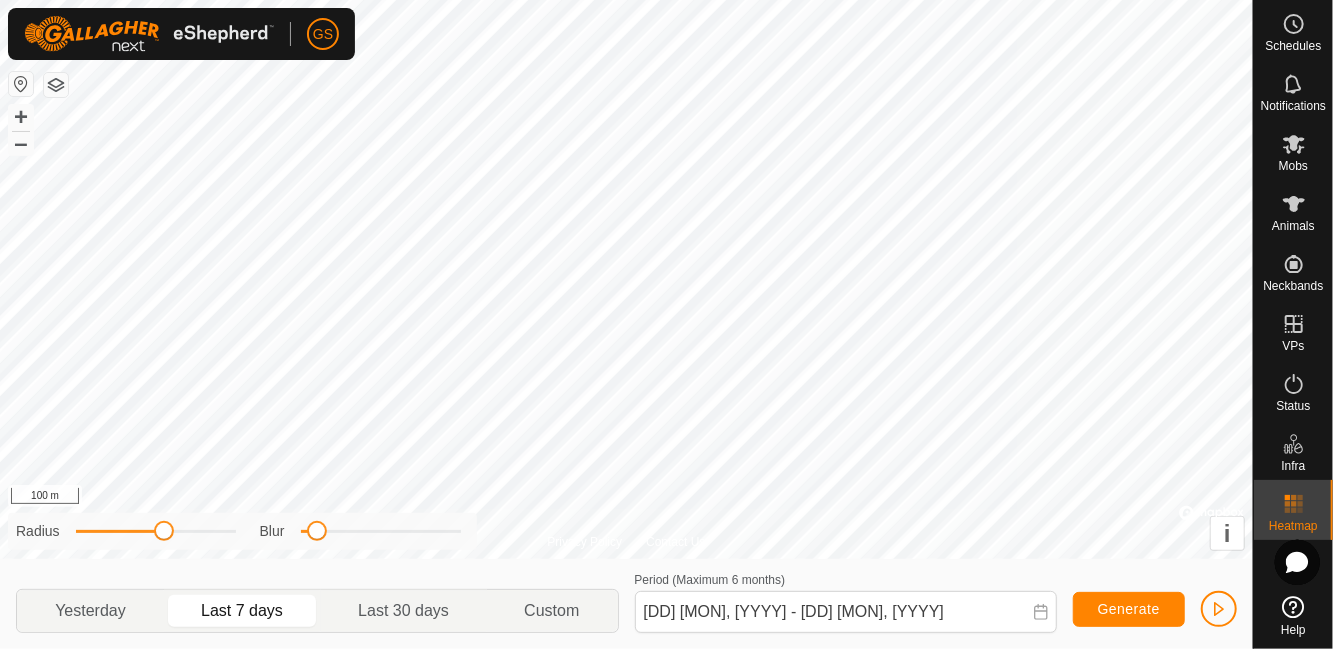 click on "Yesterday" 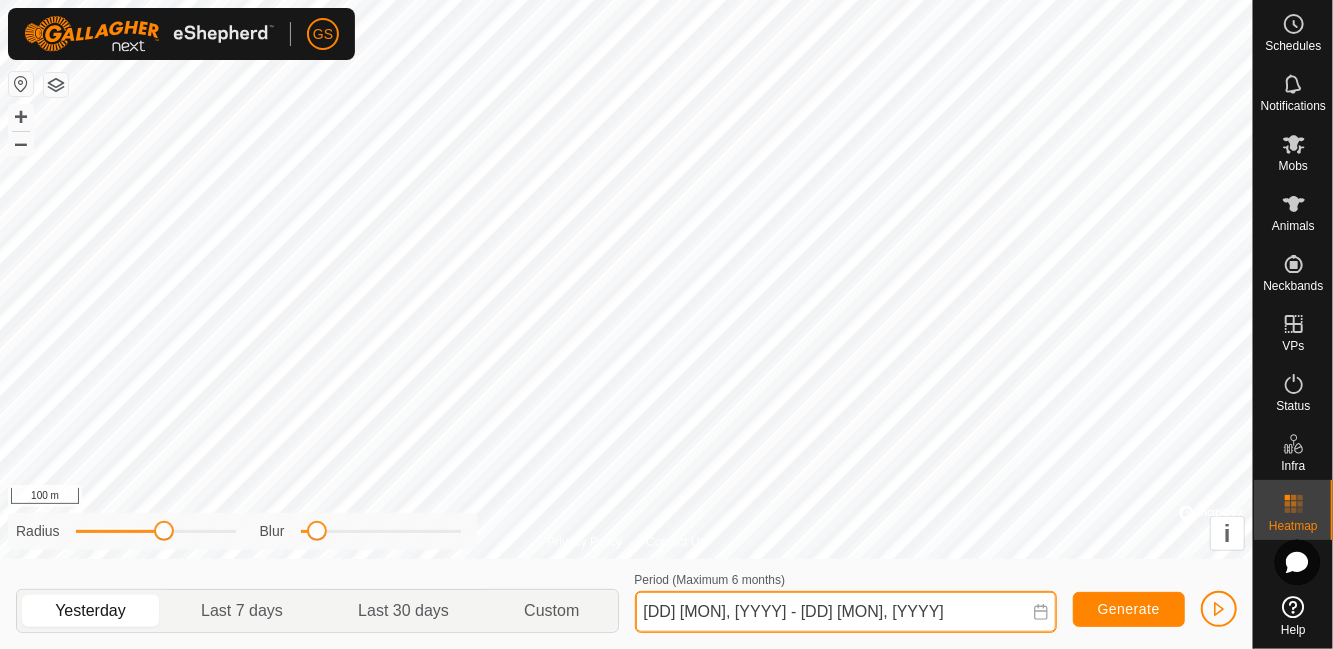 click on "[DD] [MON], [YYYY] - [DD] [MON], [YYYY]" at bounding box center [846, 612] 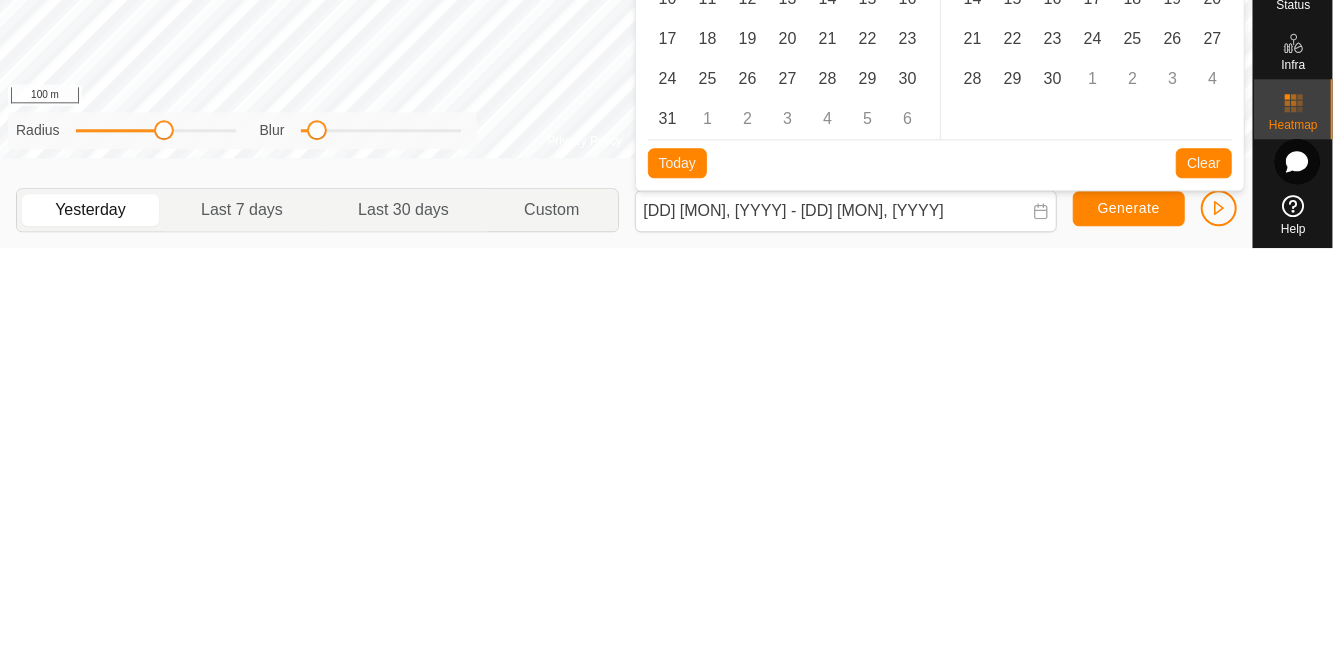 click 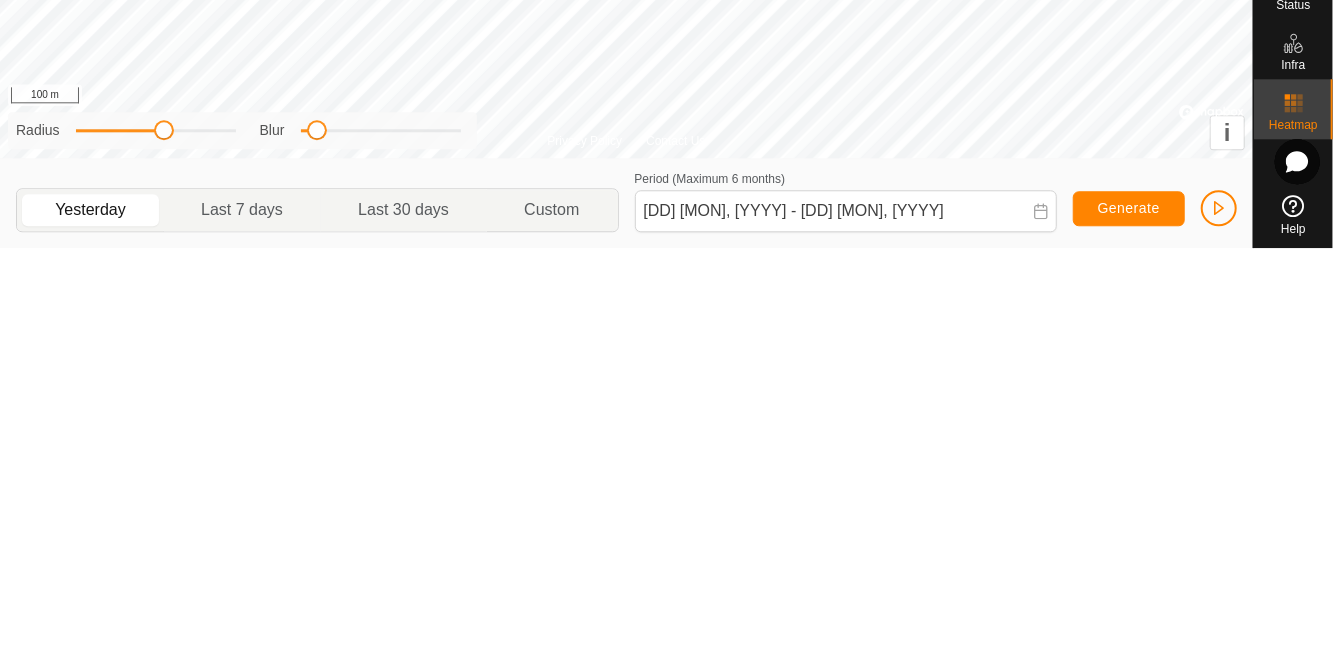 click 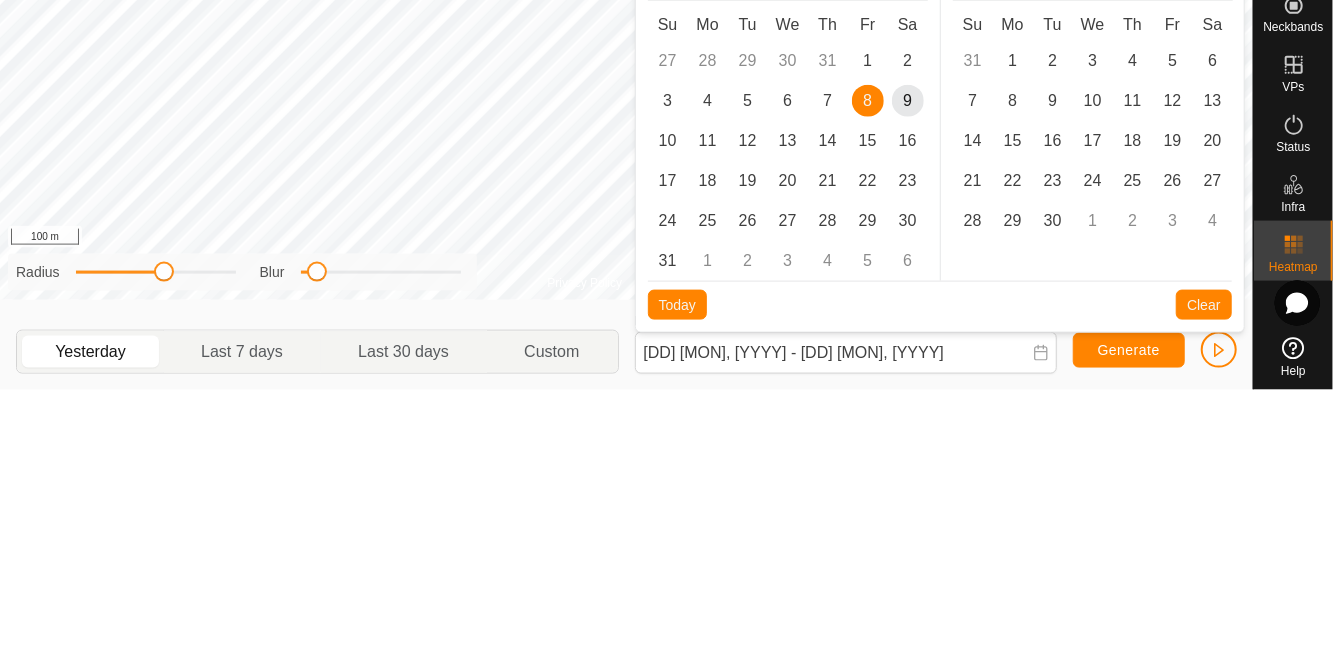 click on "9" at bounding box center (908, 360) 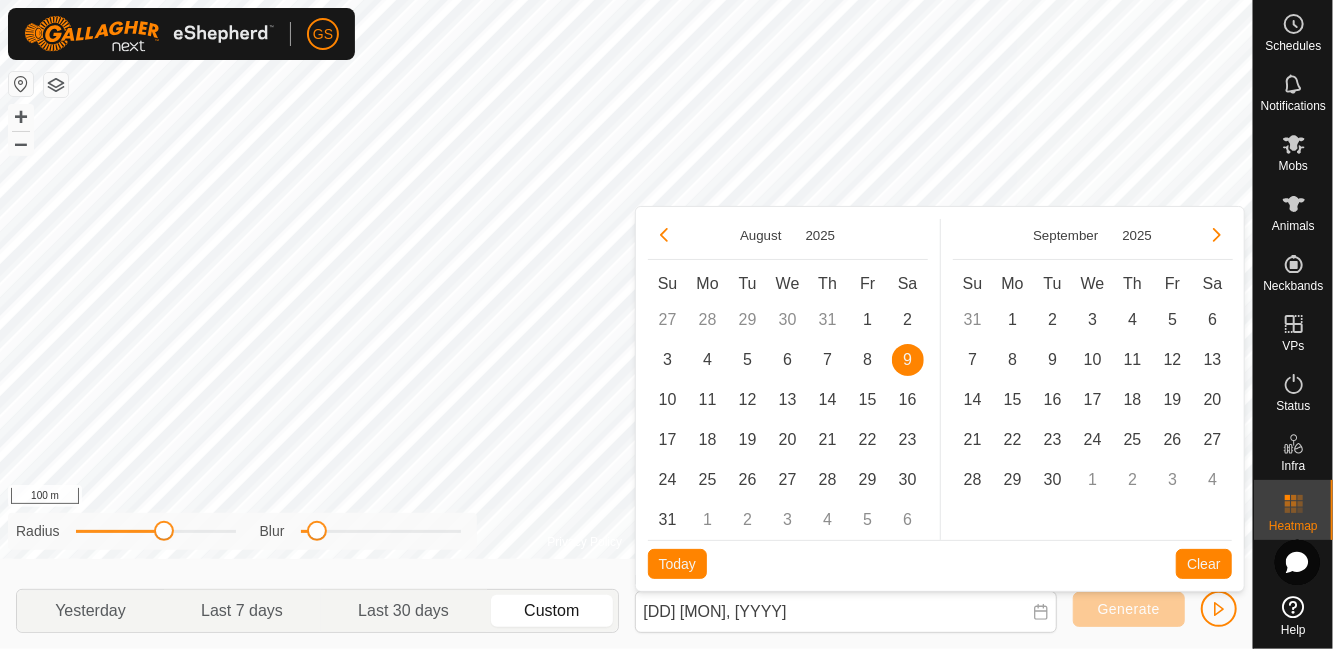 click on "Today" at bounding box center [677, 564] 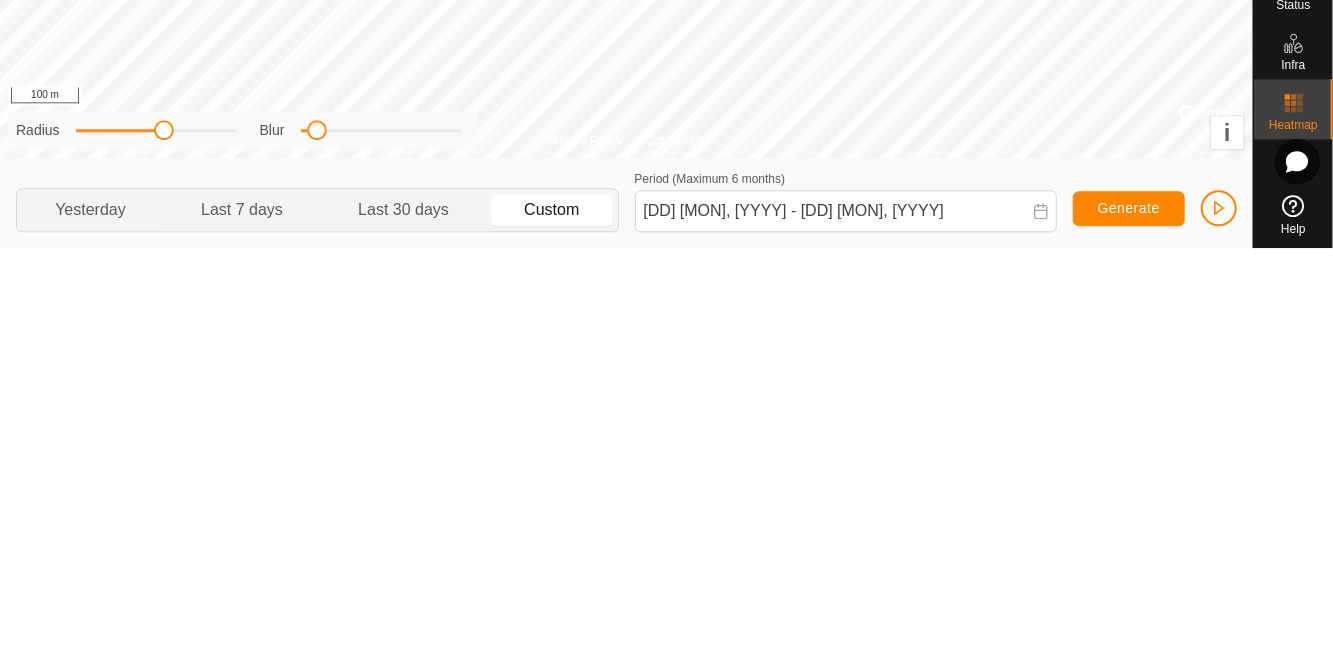 click on "Generate" 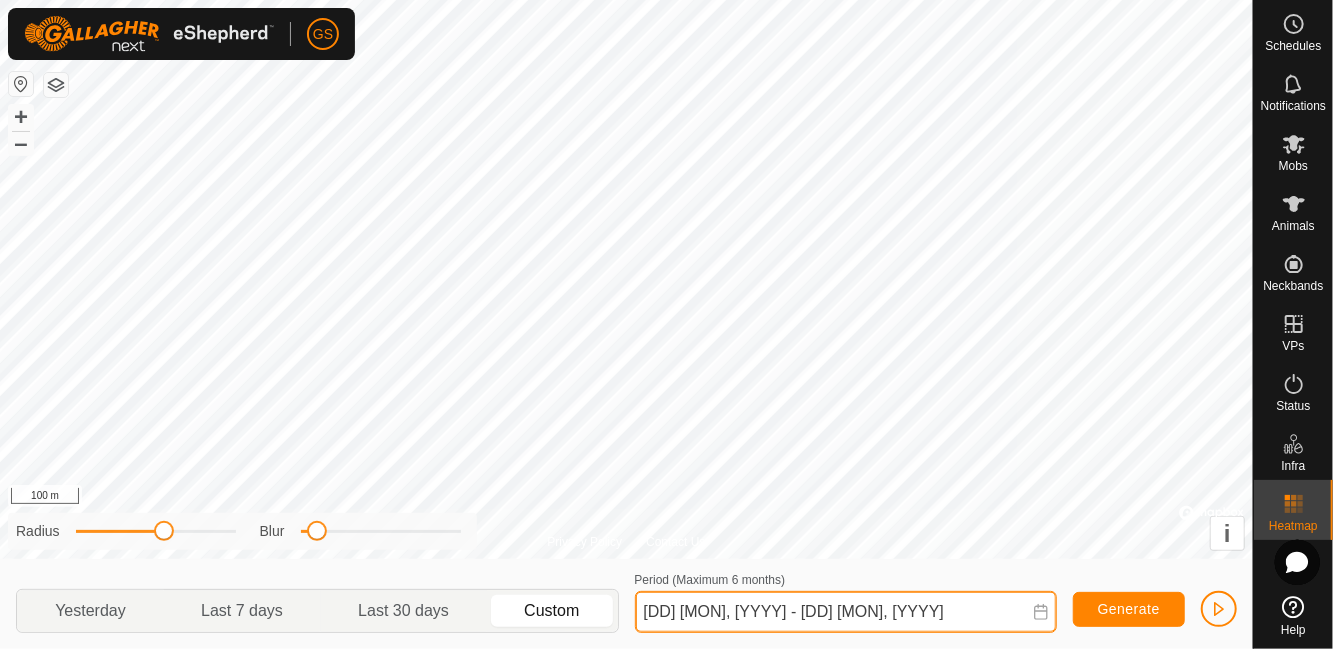 click on "[DD] [MON], [YYYY] - [DD] [MON], [YYYY]" at bounding box center [846, 612] 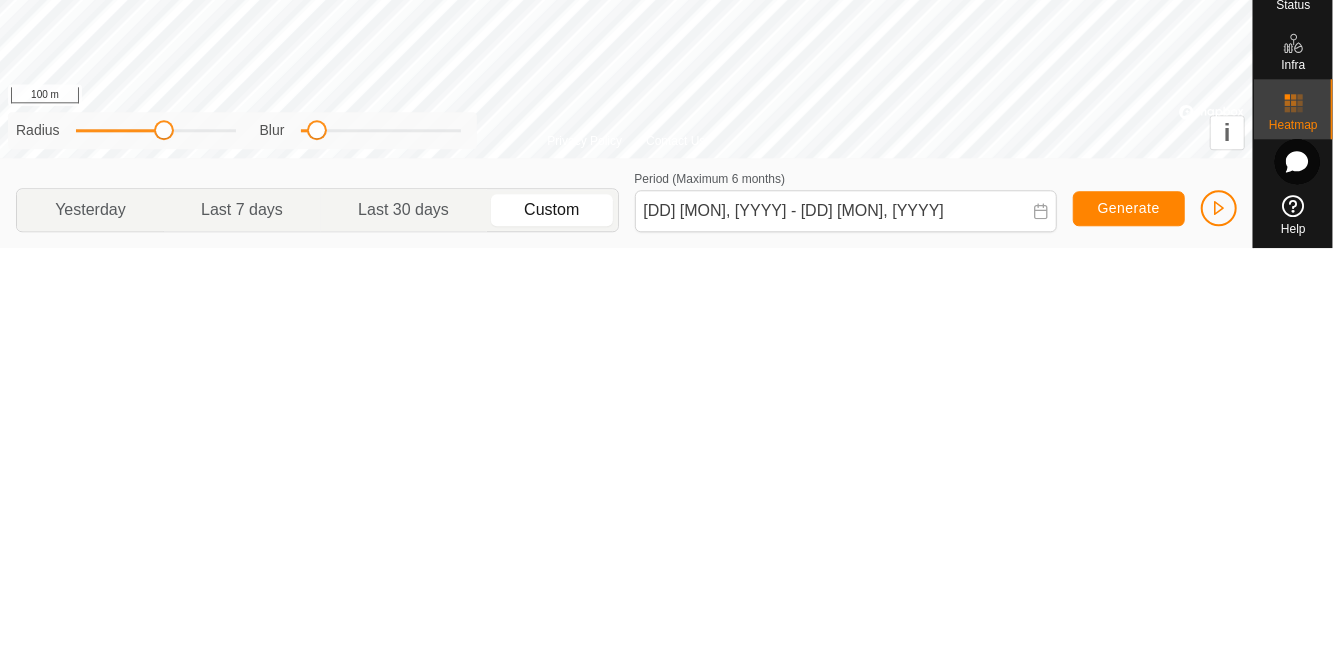 click on "Yesterday" 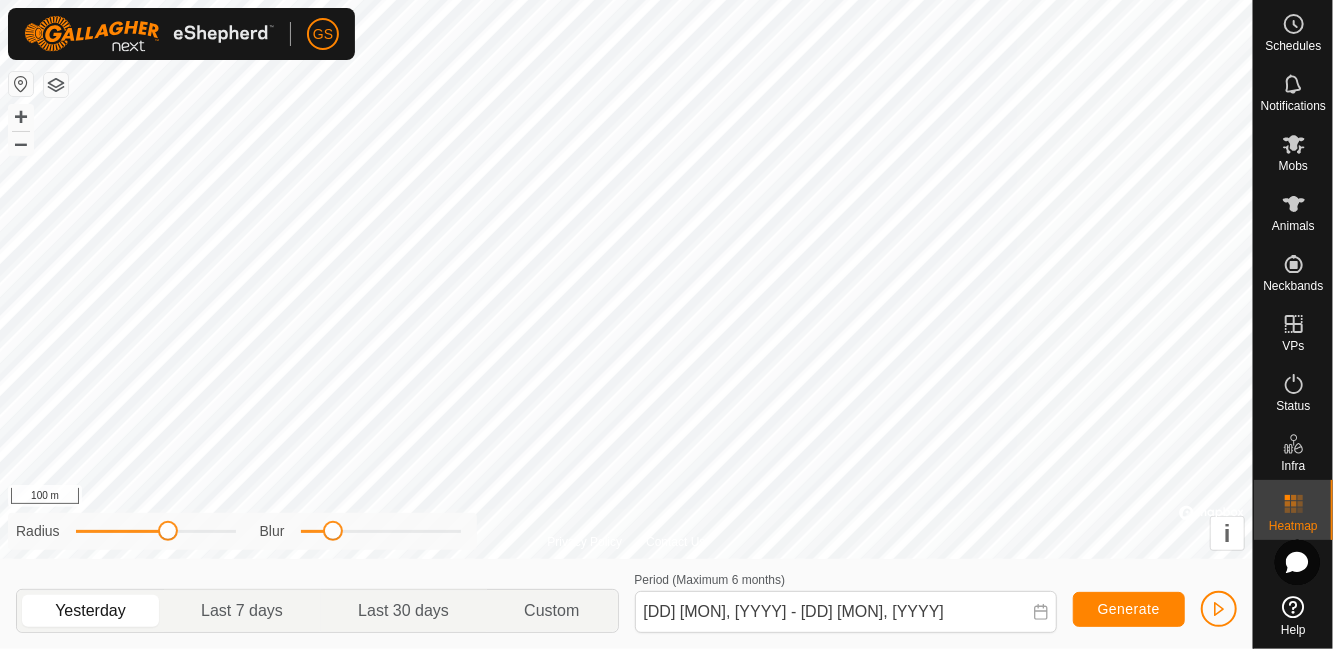 click on "Custom" 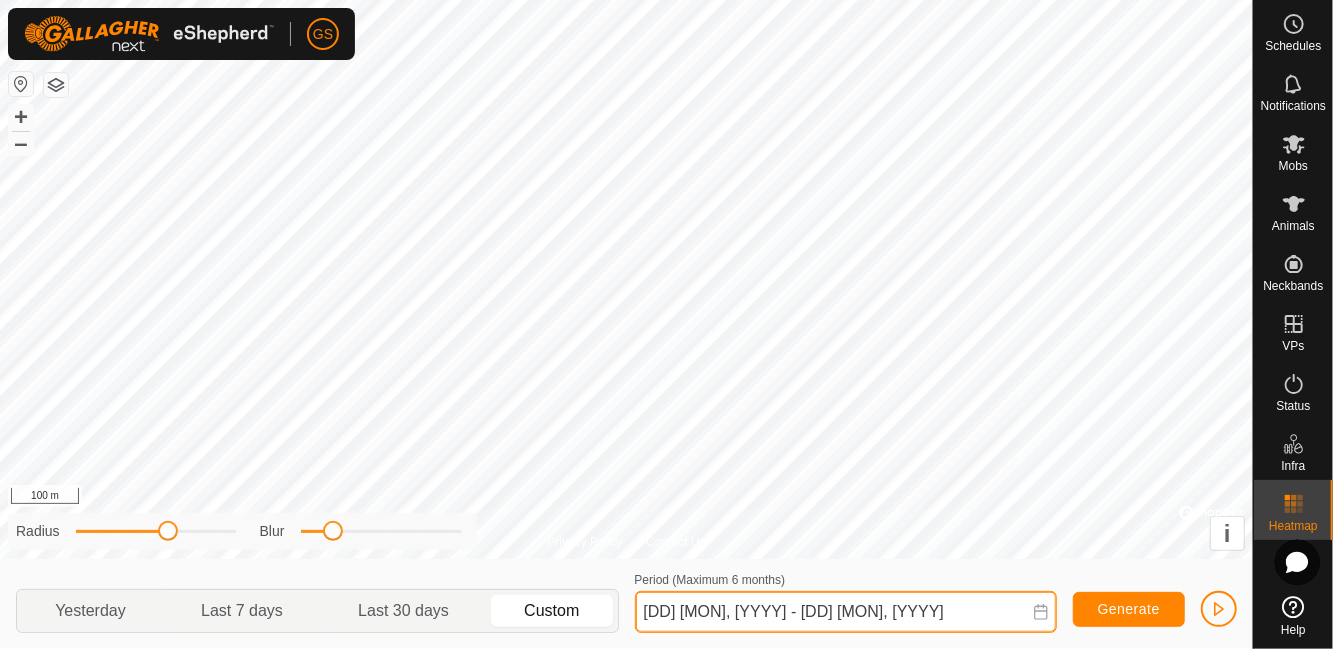 click on "[DD] [MON], [YYYY] - [DD] [MON], [YYYY]" at bounding box center [846, 612] 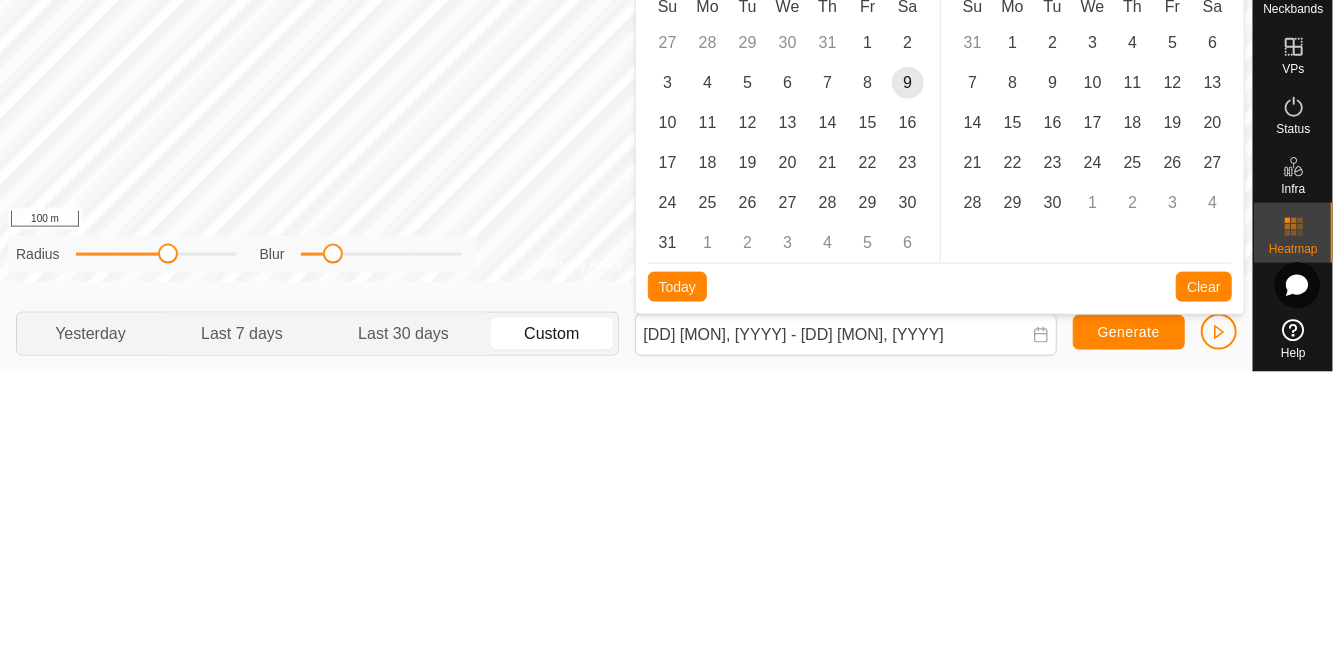 click on "21" at bounding box center (828, 440) 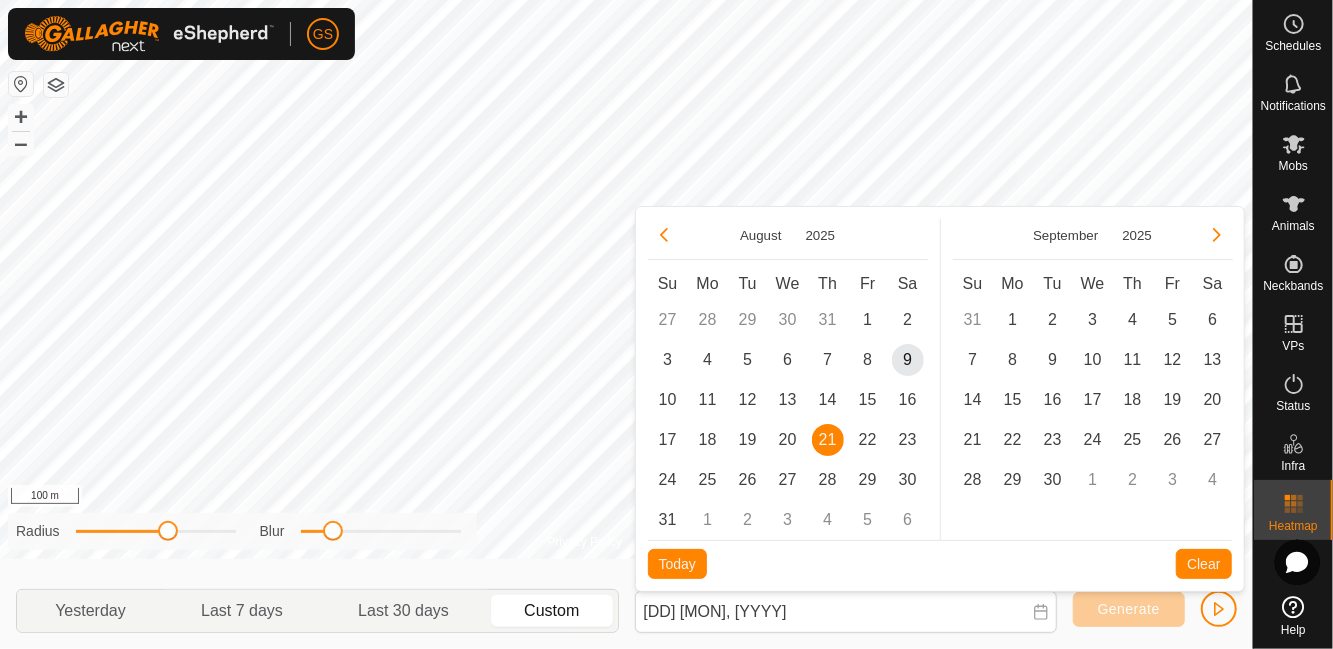 click on "2" at bounding box center (908, 320) 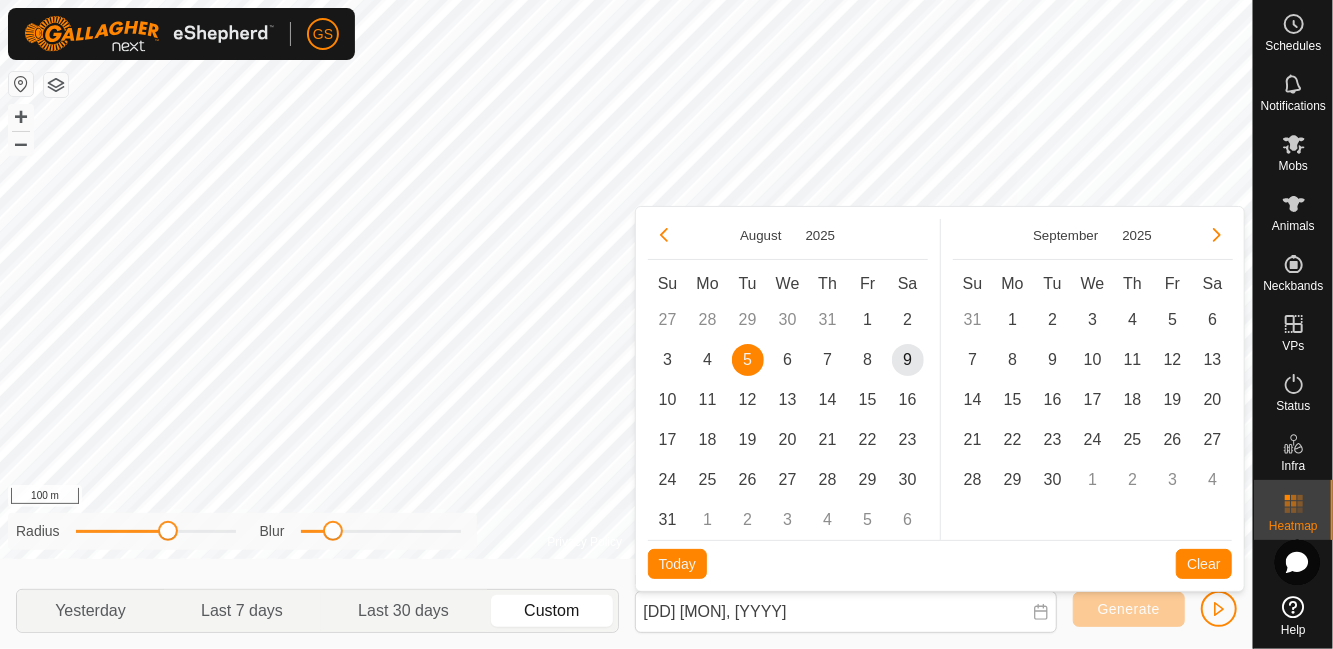 click on "5  5" at bounding box center (748, 360) 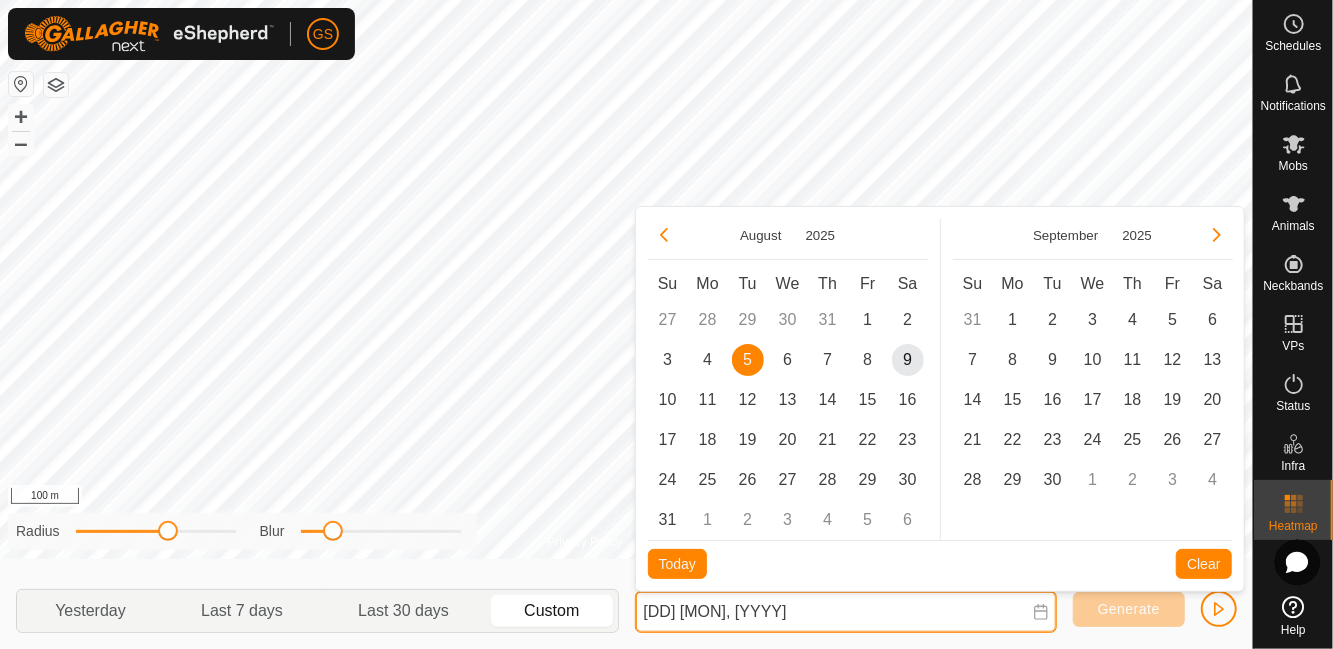 click on "[DD] [MON], [YYYY]" at bounding box center [846, 612] 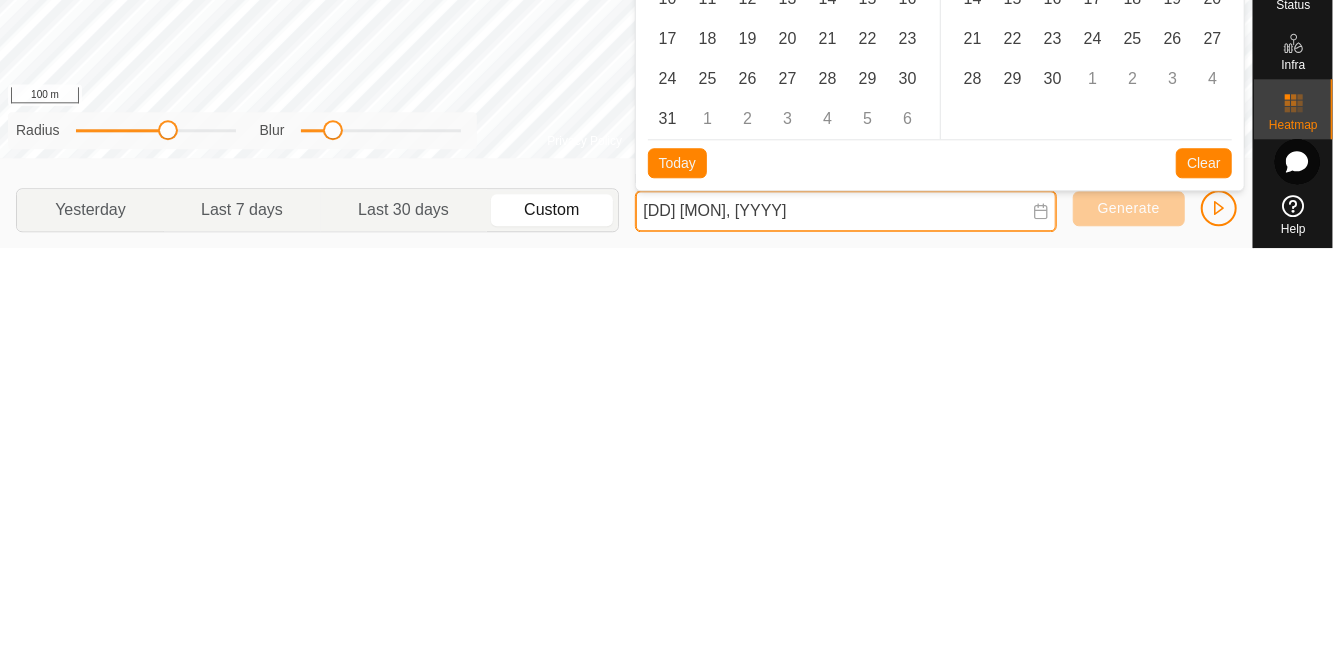click on "[DD] [MON], [YYYY]" at bounding box center [846, 612] 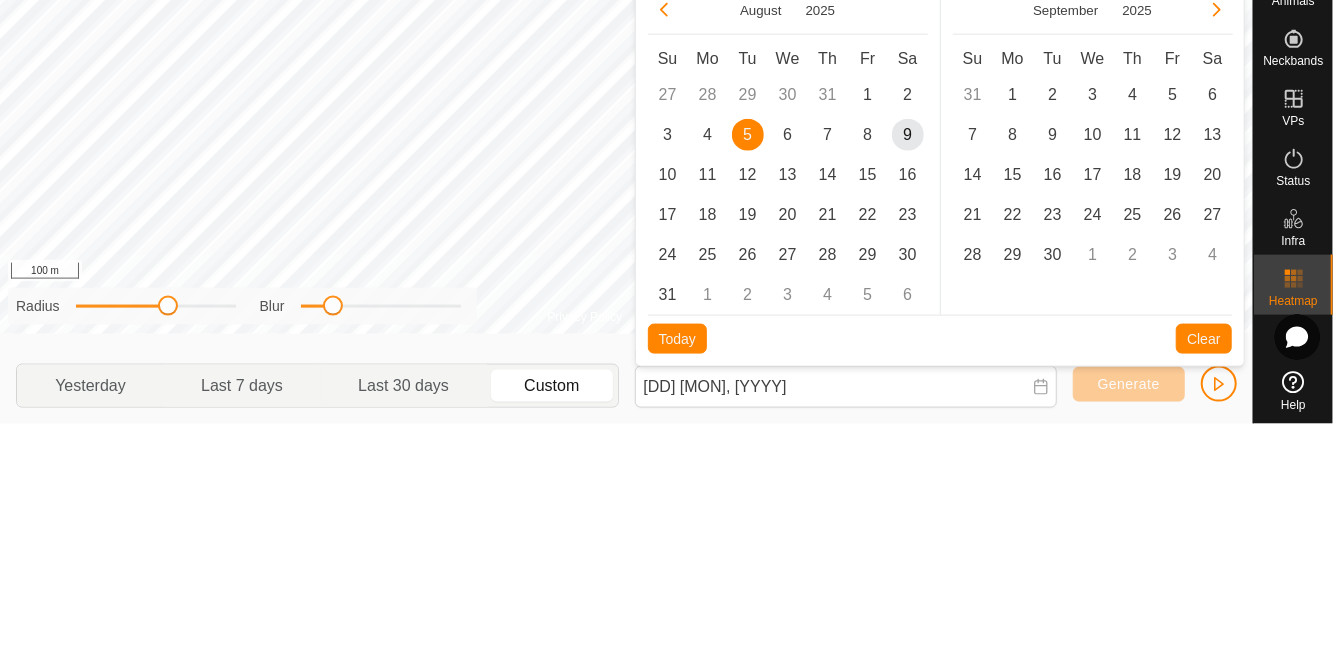 click on "9" at bounding box center (908, 360) 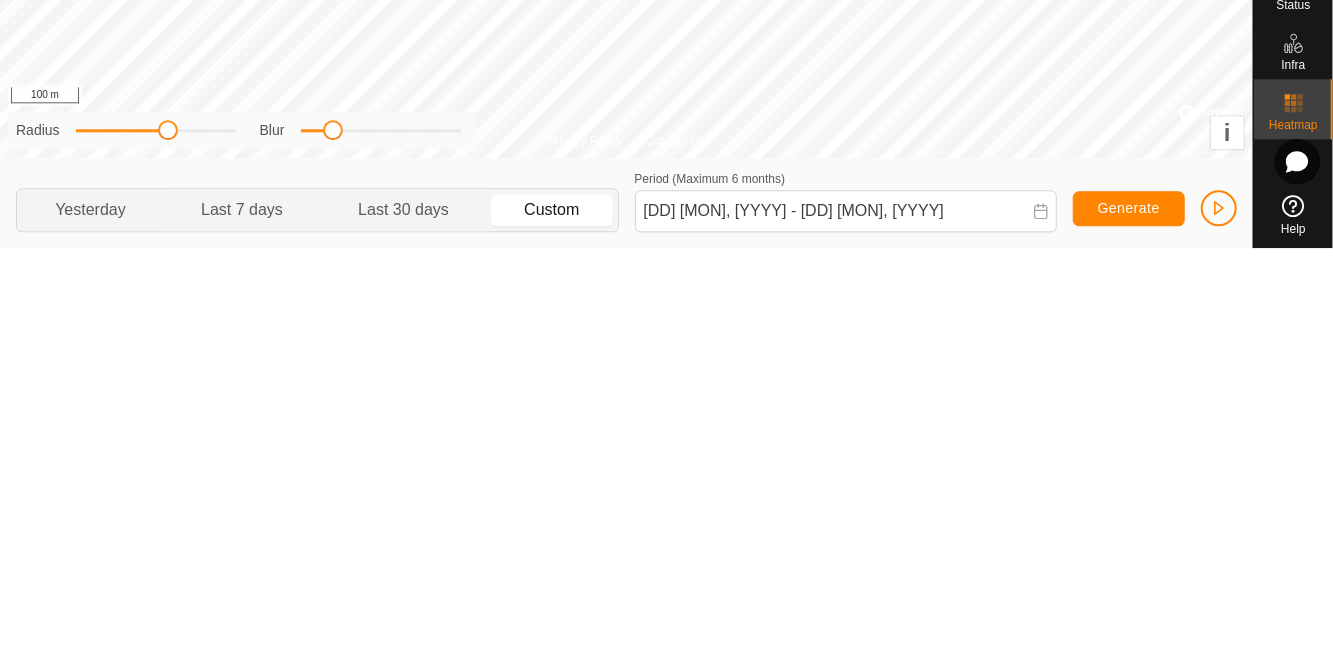 click on "Generate" 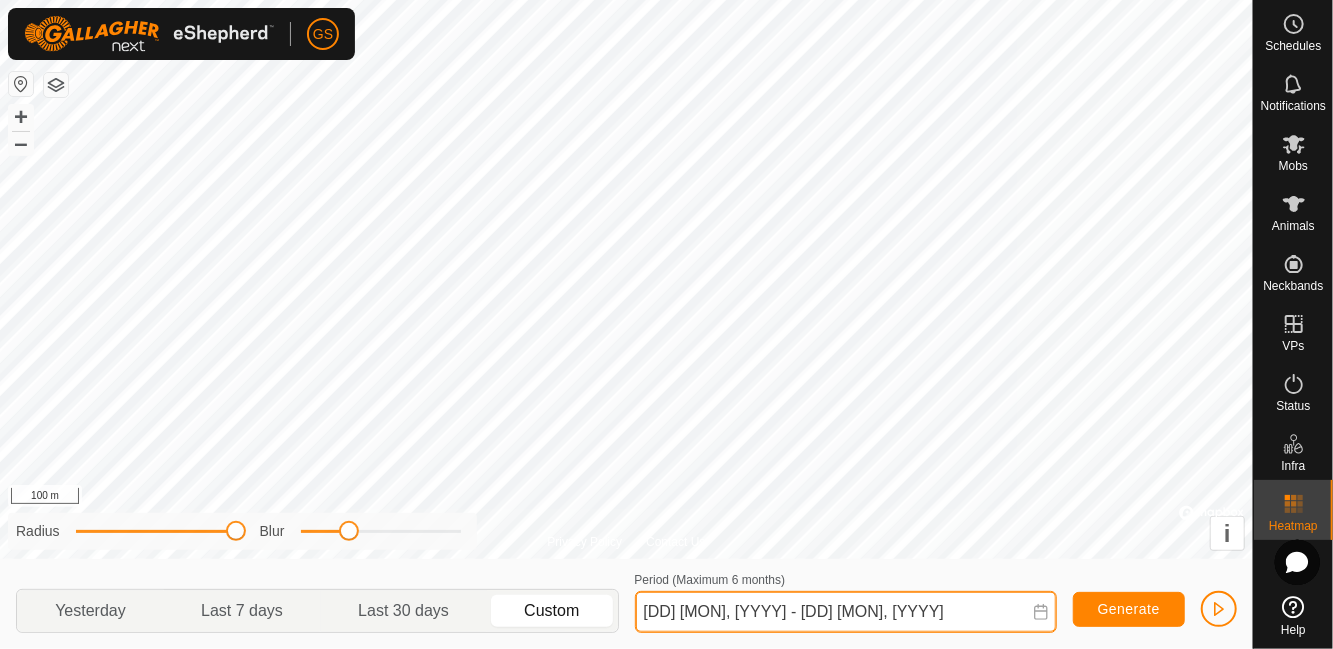 click on "[DD] [MON], [YYYY] - [DD] [MON], [YYYY]" at bounding box center (846, 612) 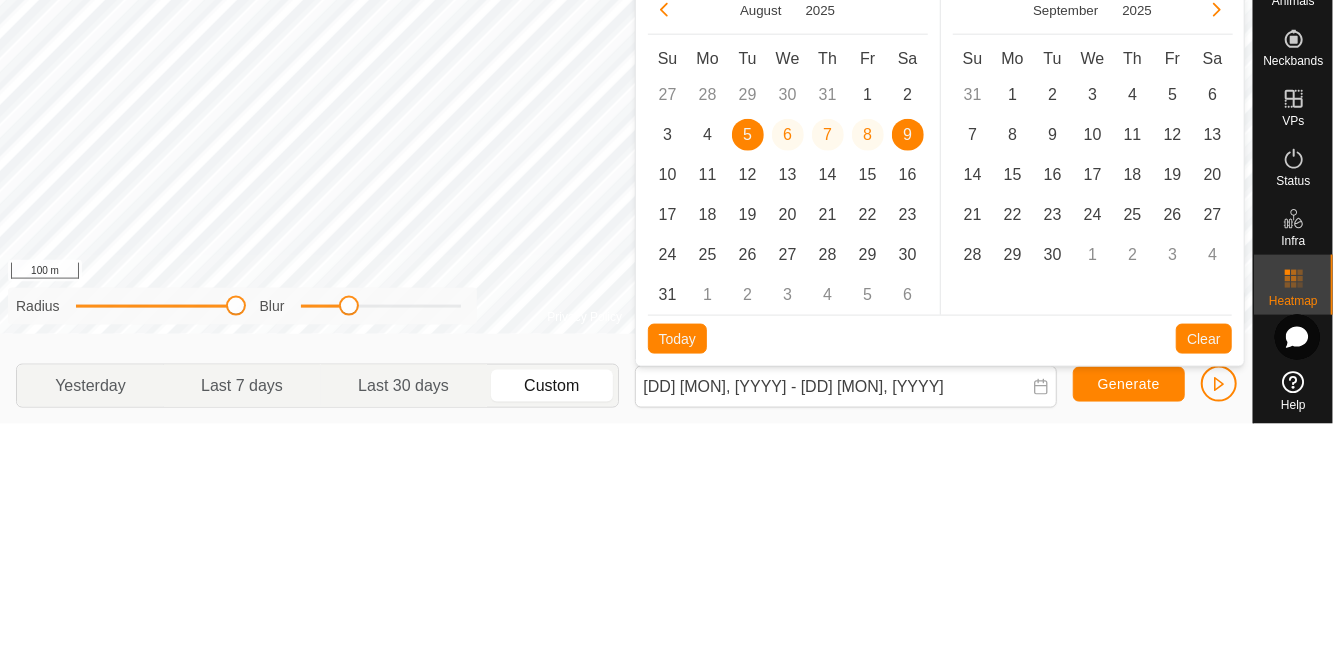 click on "7" at bounding box center (828, 360) 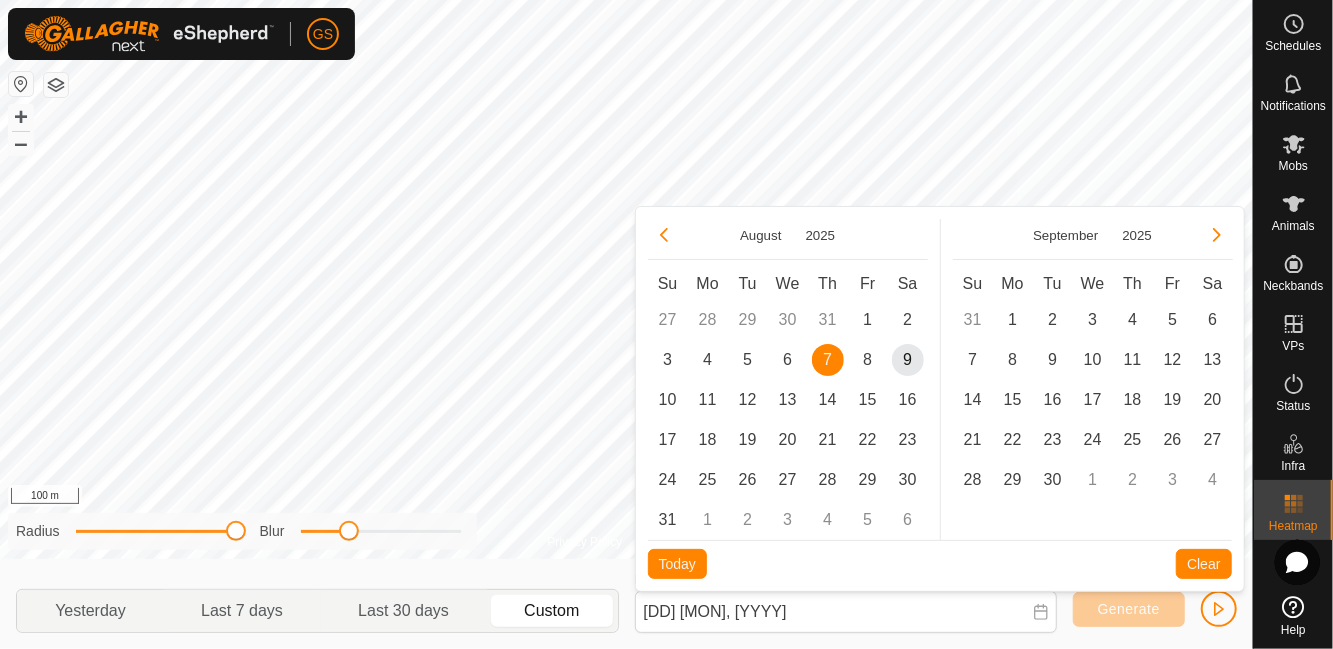 click on "16" at bounding box center [908, 400] 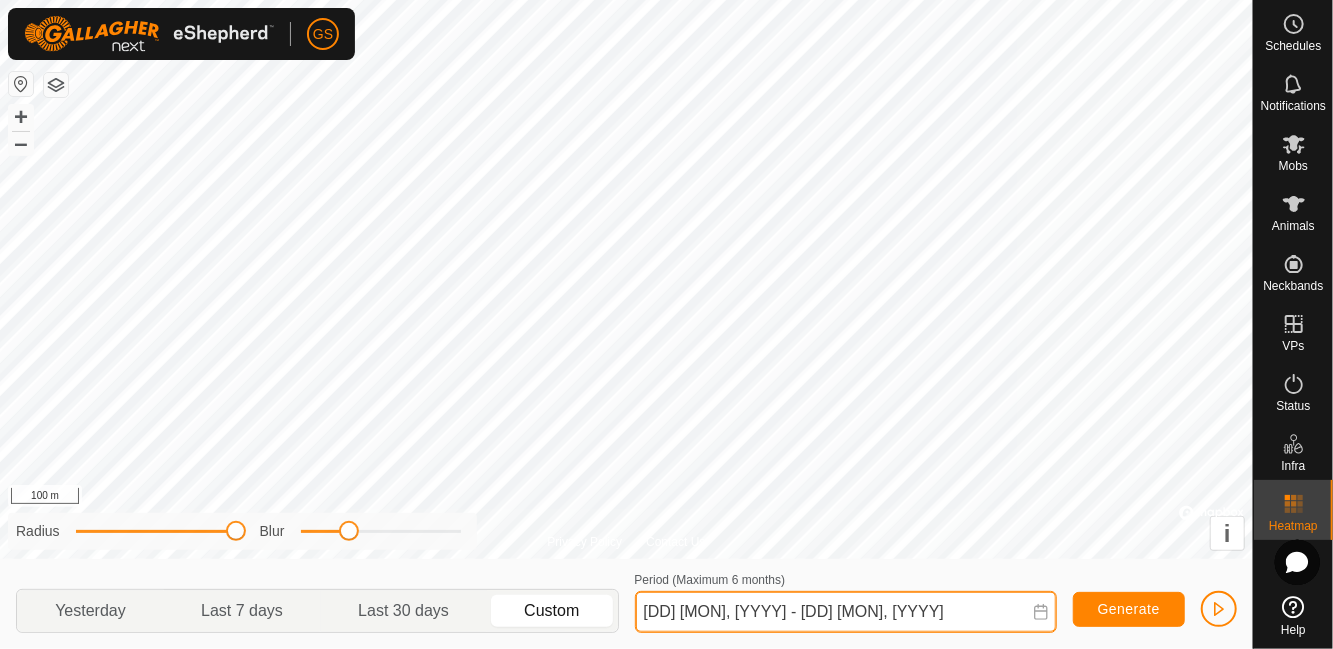 click on "[DD] [MON], [YYYY] - [DD] [MON], [YYYY]" at bounding box center [846, 612] 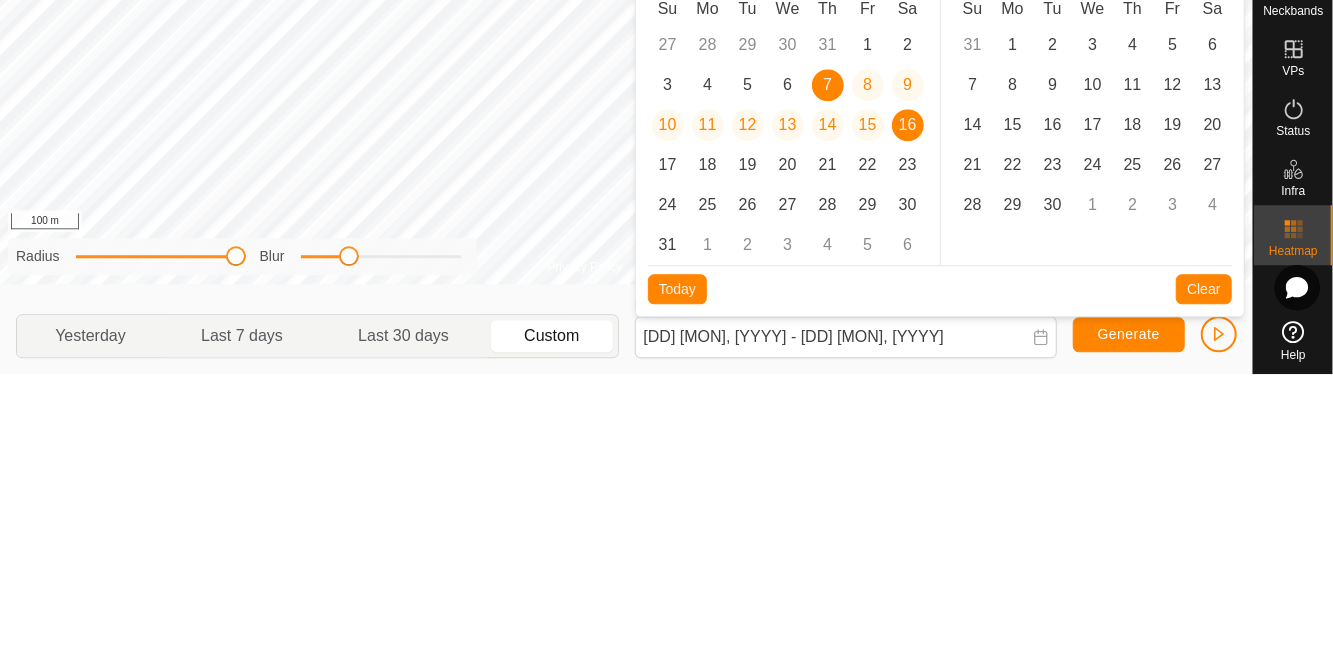 click on "9" at bounding box center [908, 360] 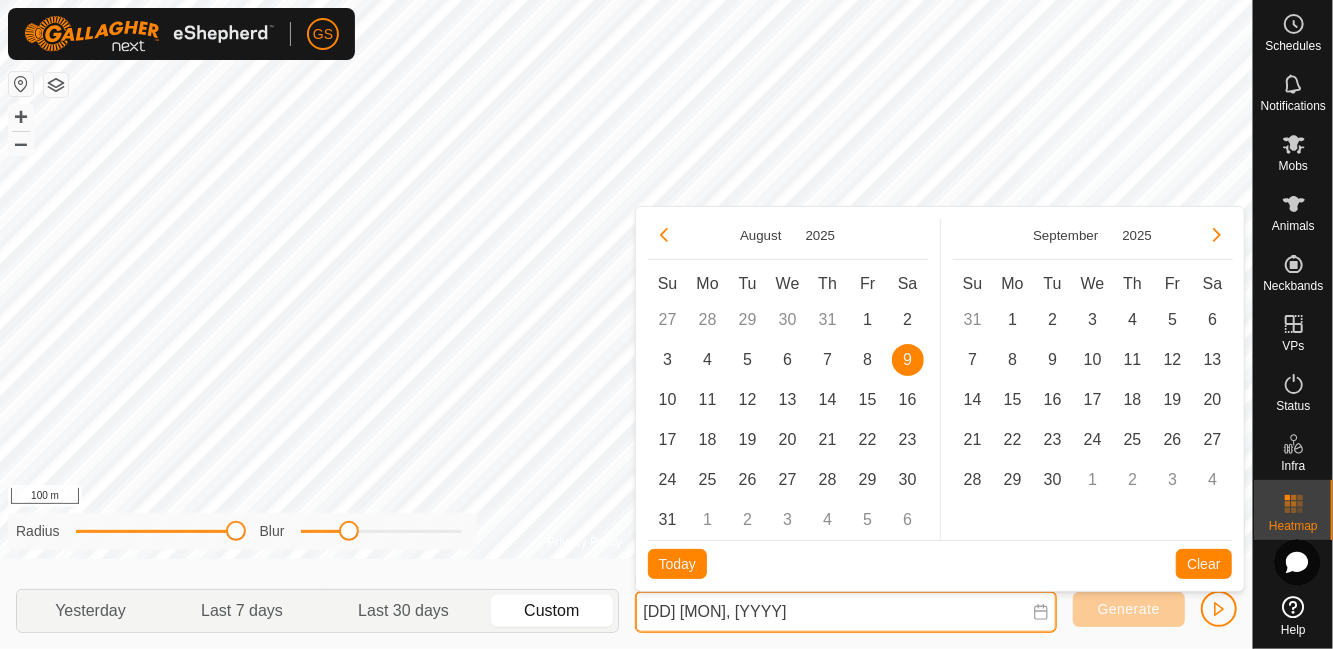 click on "[DD] [MON], [YYYY]" at bounding box center [846, 612] 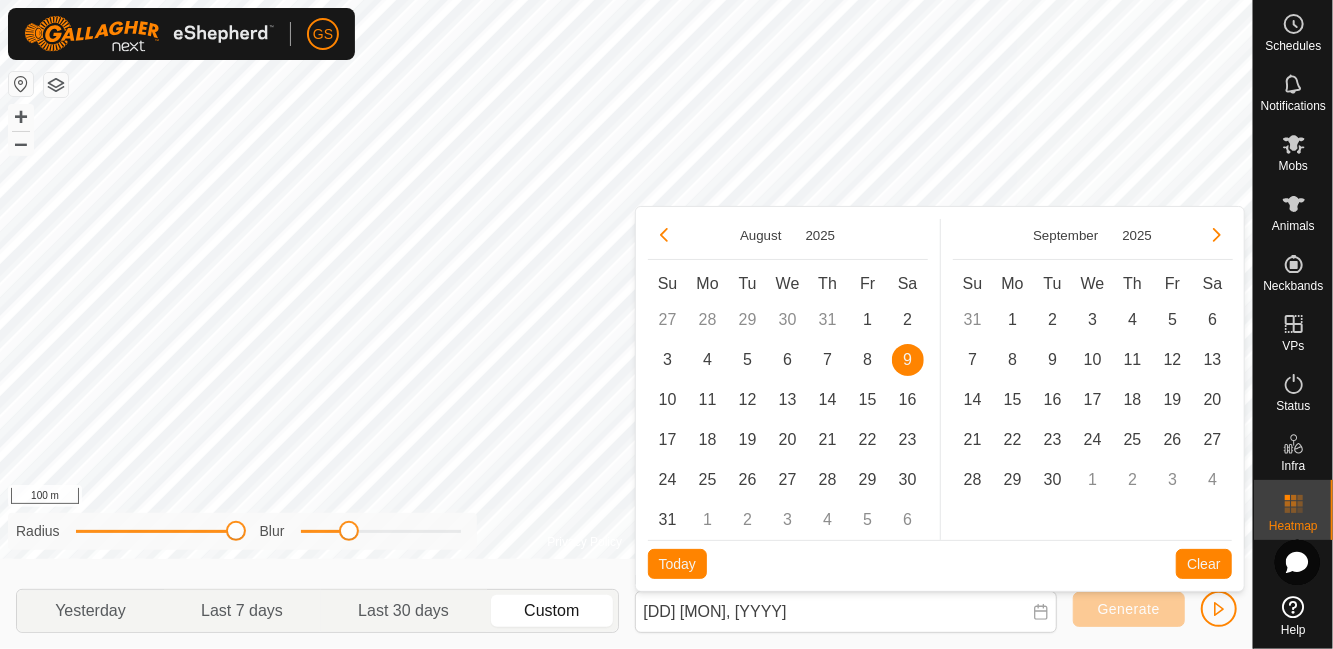 click on "7" at bounding box center (828, 360) 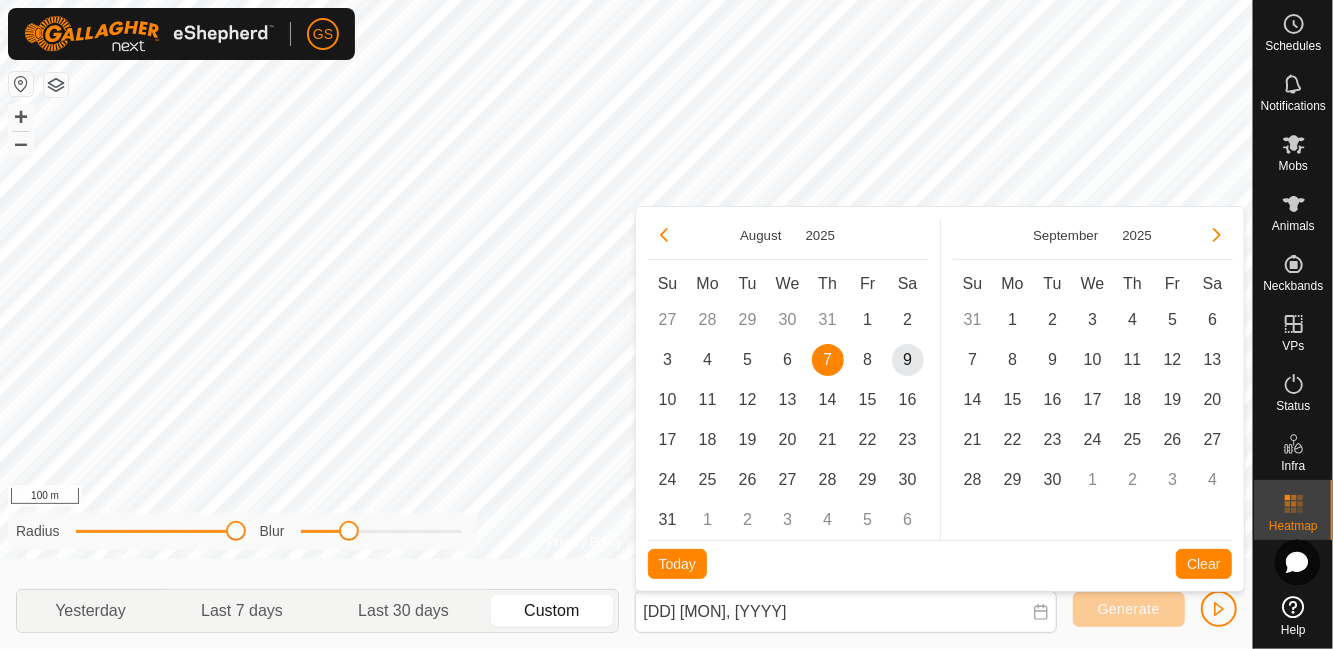 click on "9" at bounding box center [908, 360] 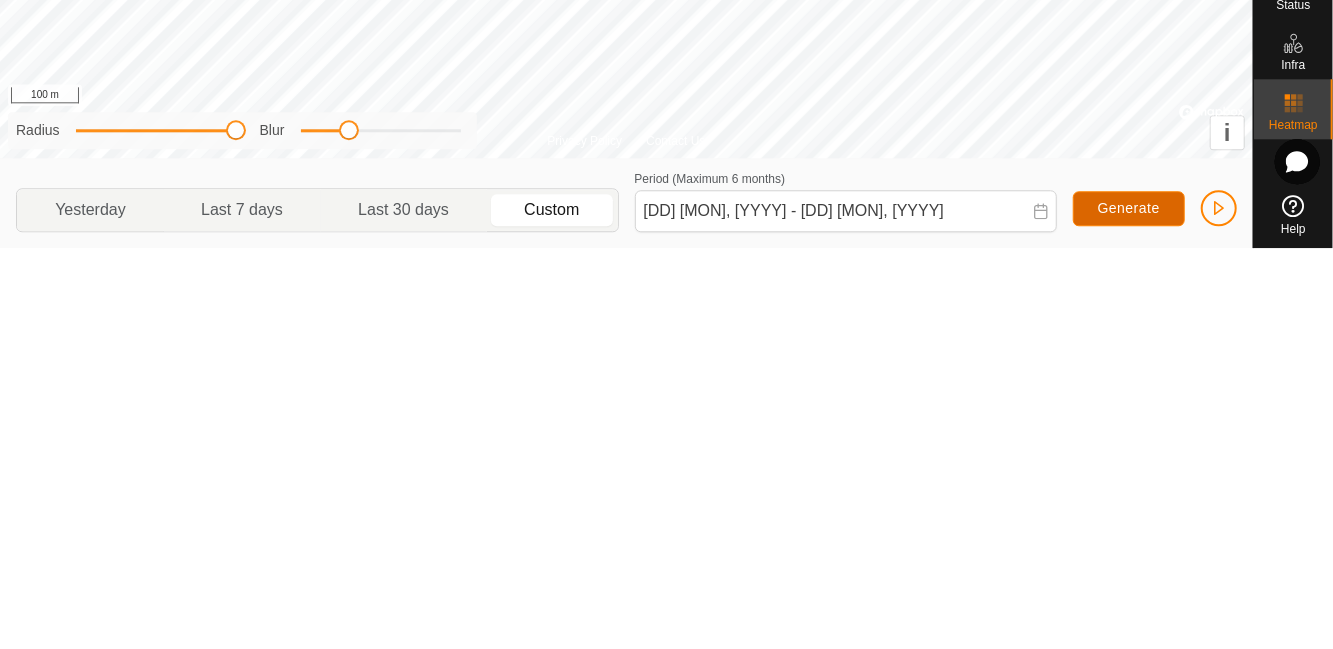 click on "Generate" 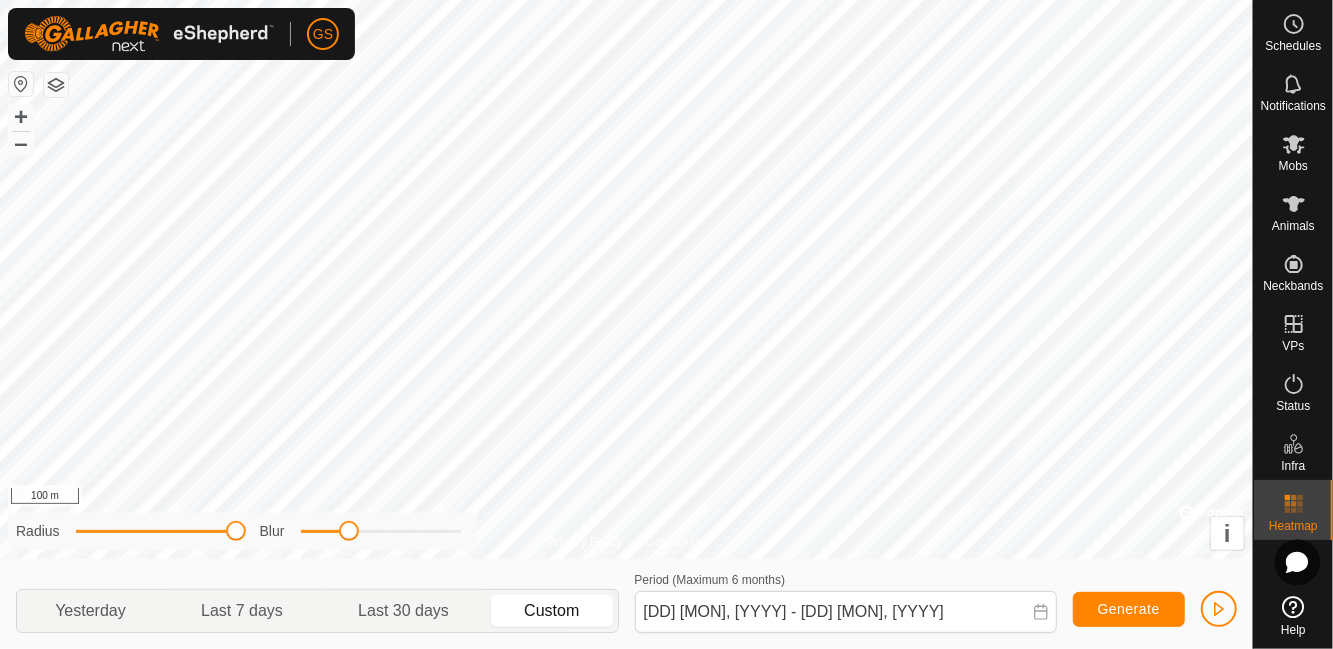 click at bounding box center (1294, 144) 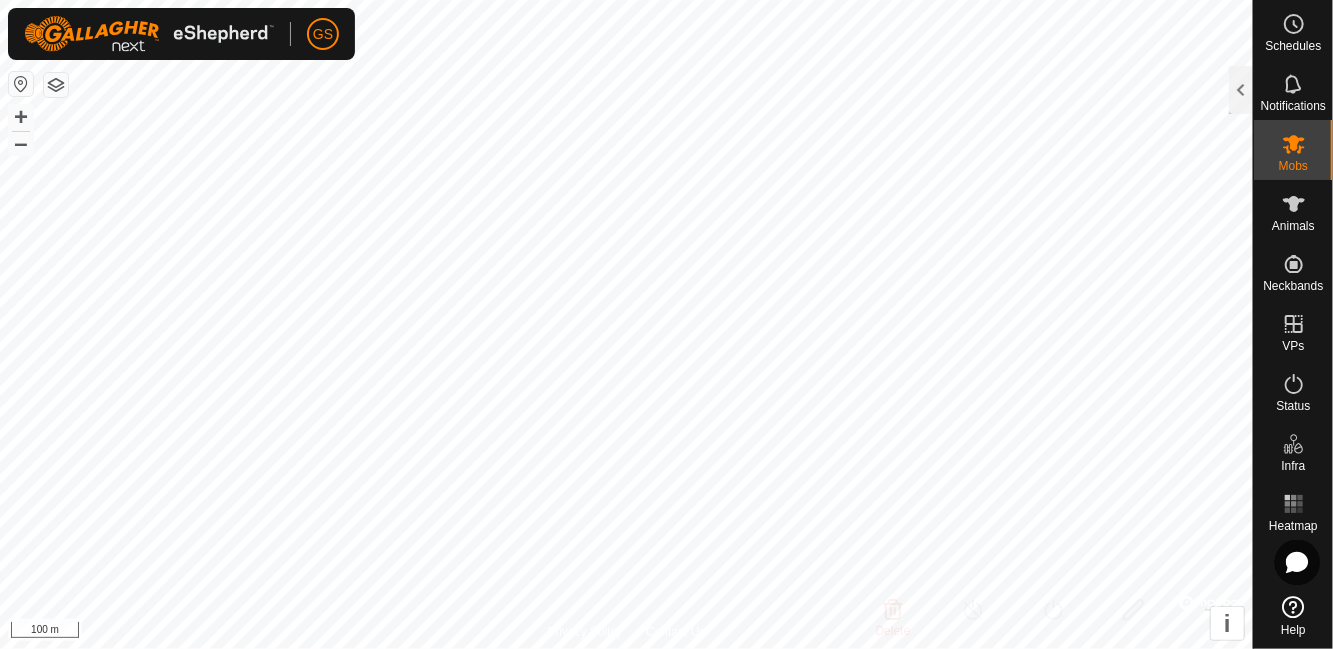 click 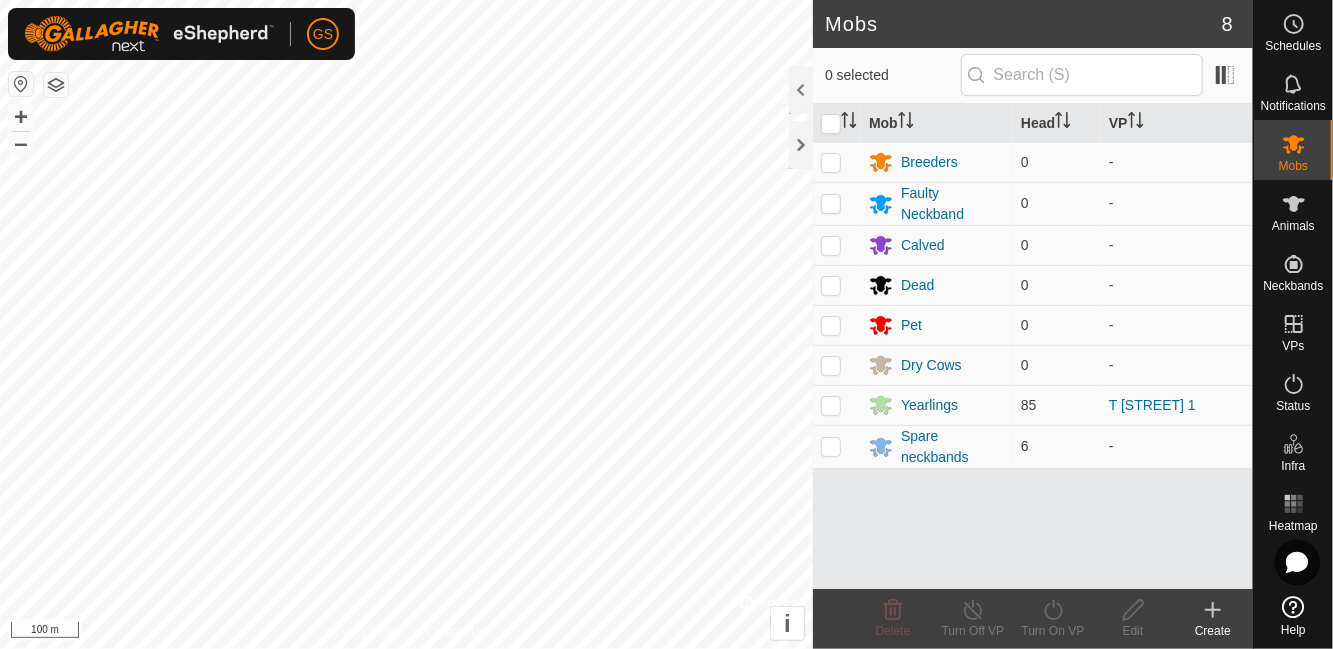 click 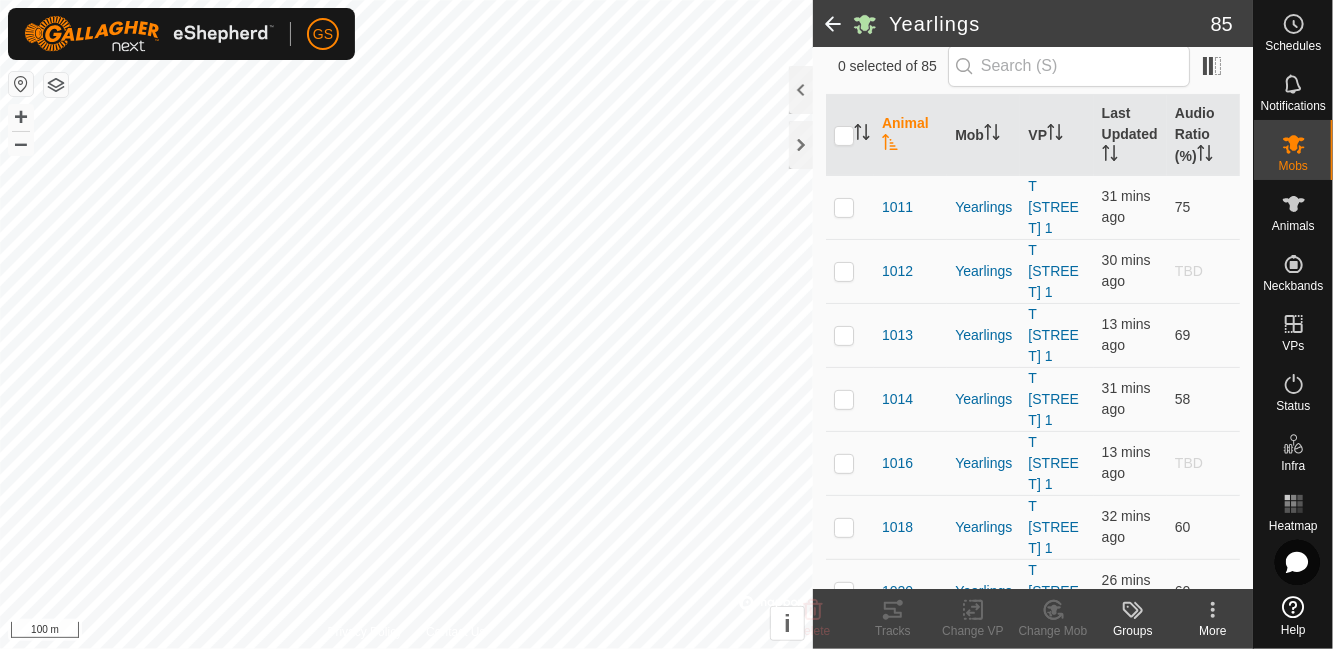 scroll, scrollTop: 168, scrollLeft: 0, axis: vertical 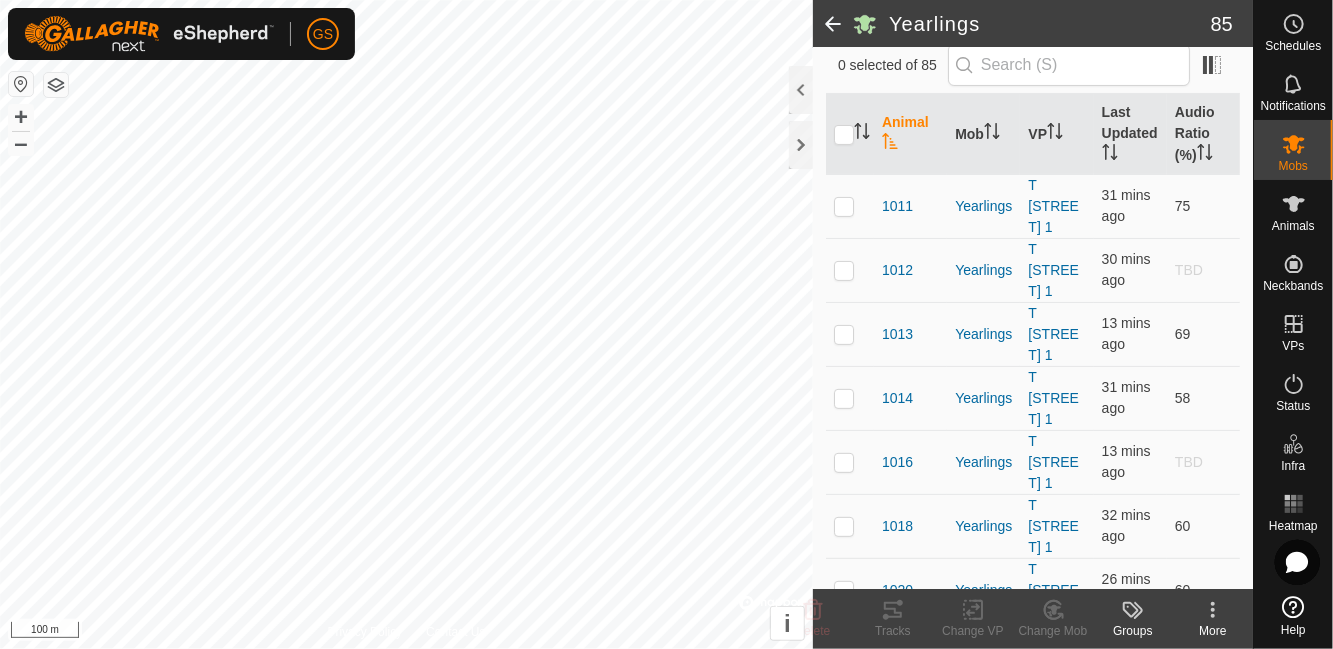 click on "Audio Ratio (%)" at bounding box center (1203, 134) 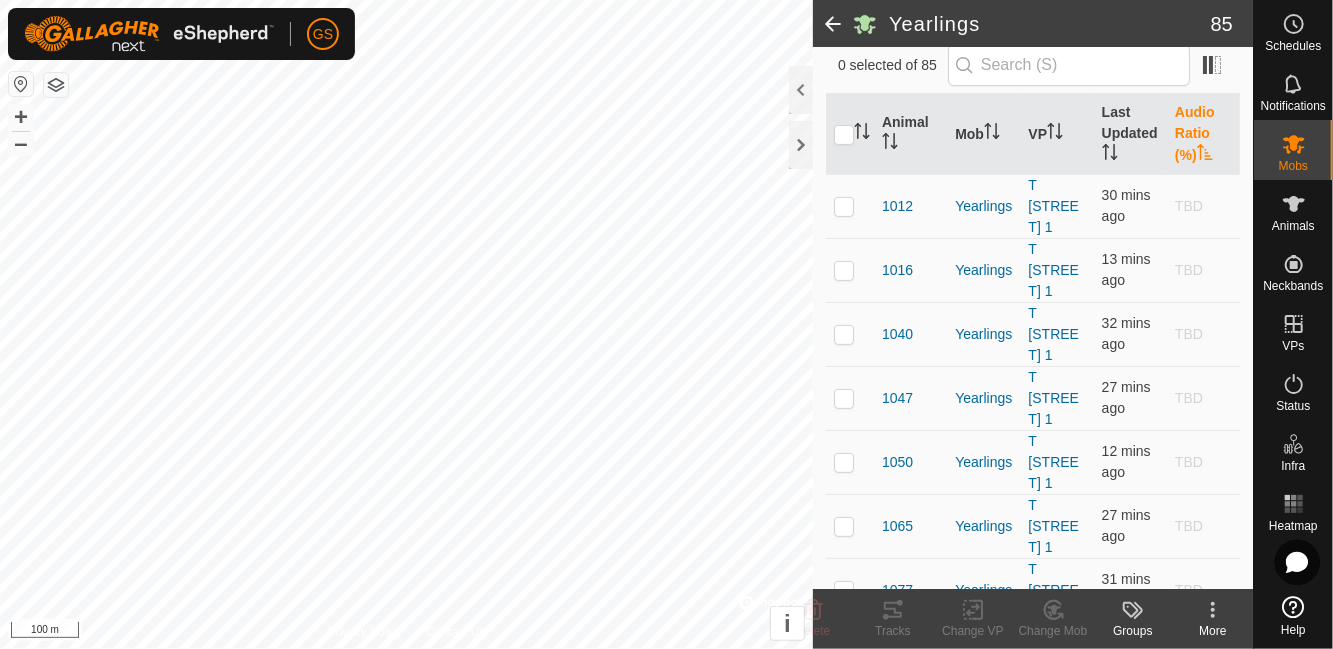 click on "Audio Ratio (%)" at bounding box center (1203, 134) 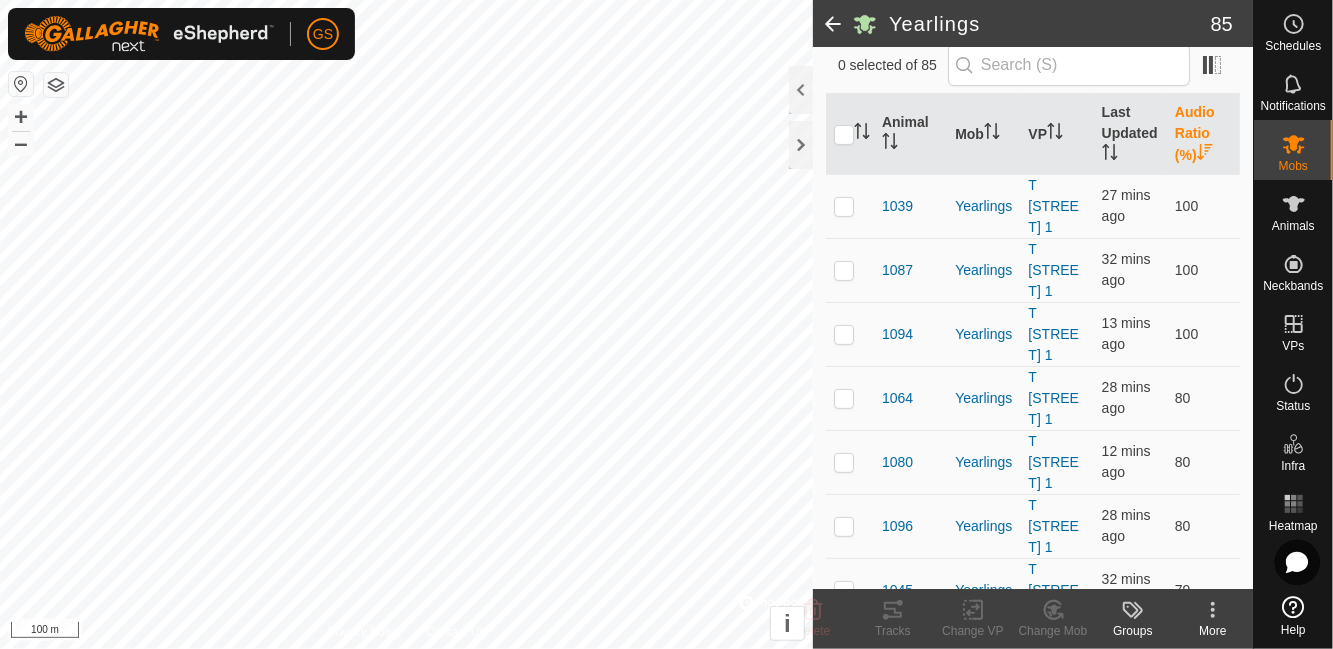 click at bounding box center (850, 206) 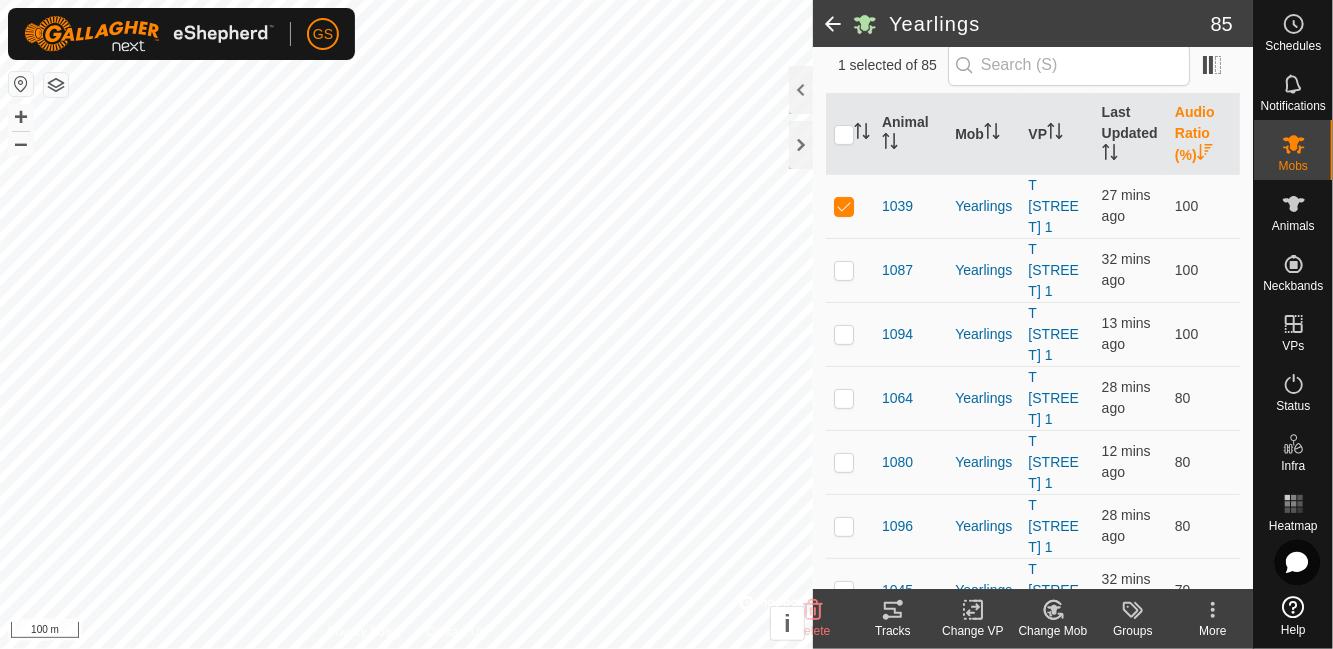 click at bounding box center [850, 270] 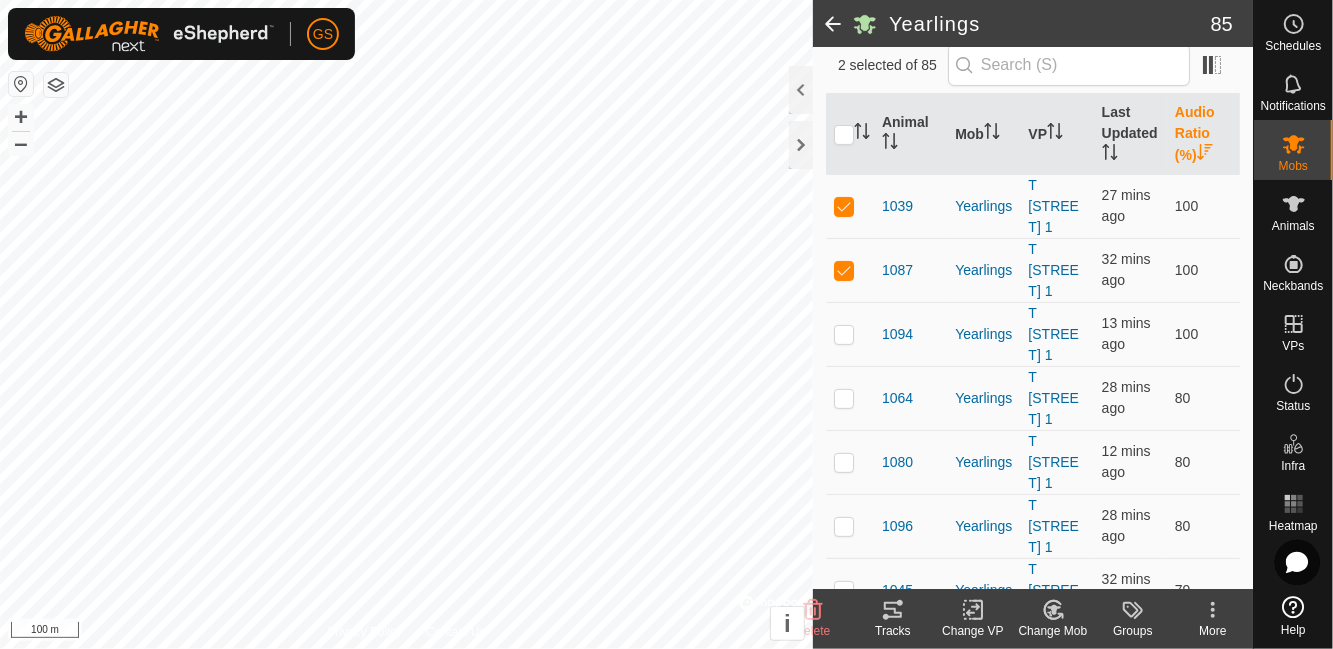 click at bounding box center [850, 334] 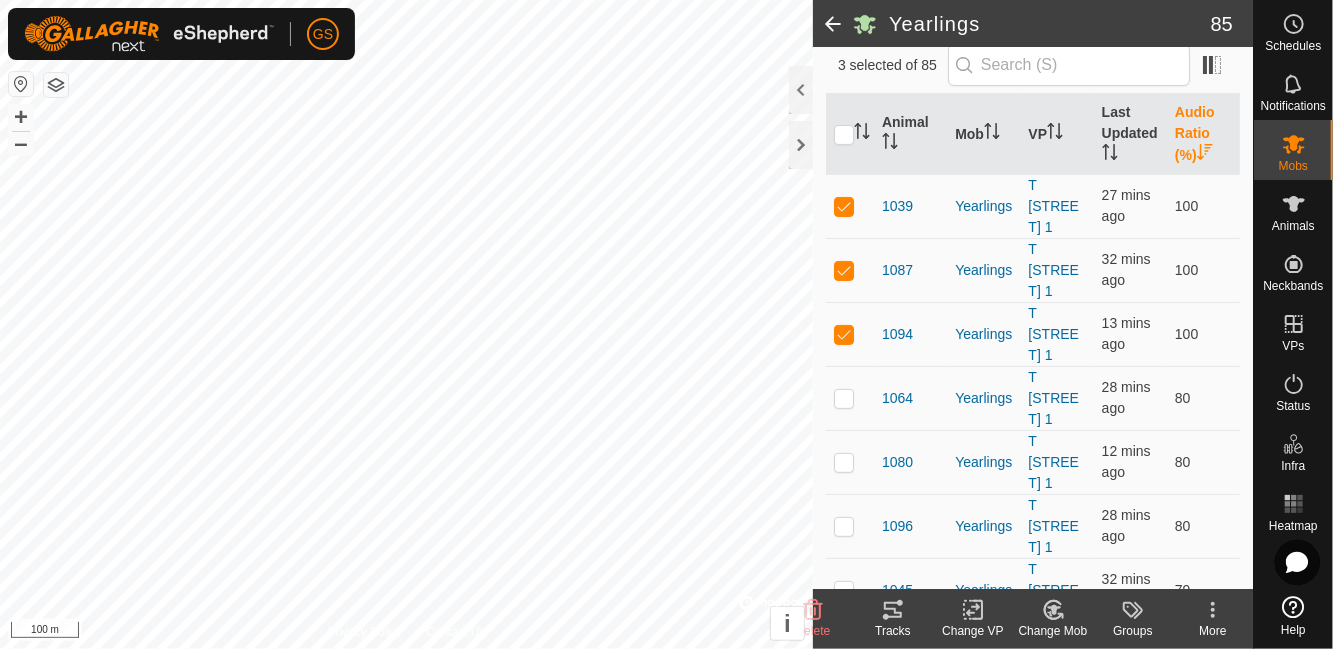click at bounding box center [844, 398] 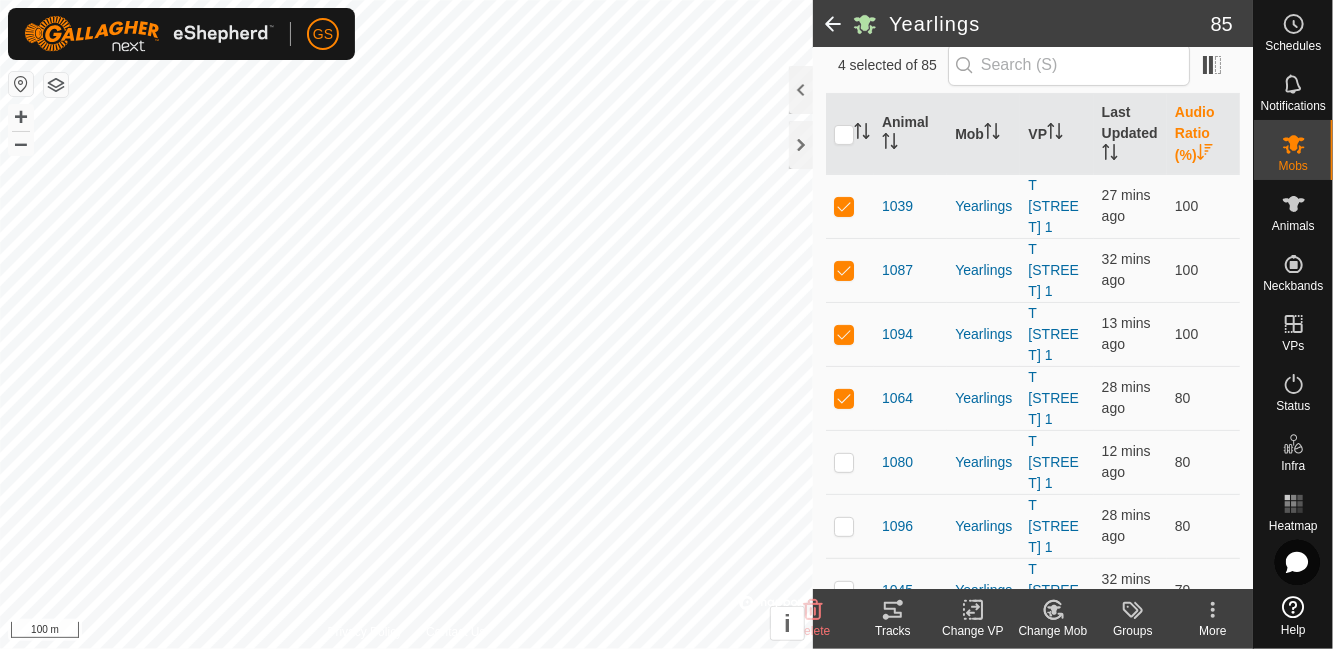 click at bounding box center [844, 462] 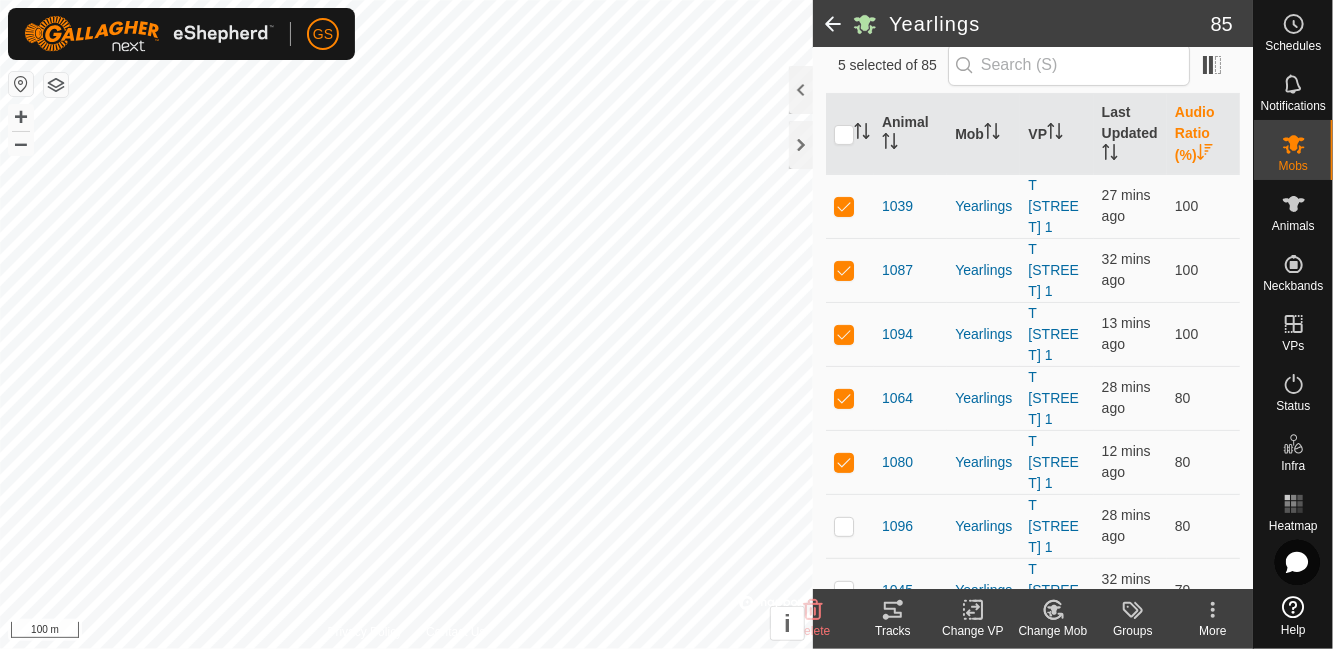 click at bounding box center [844, 526] 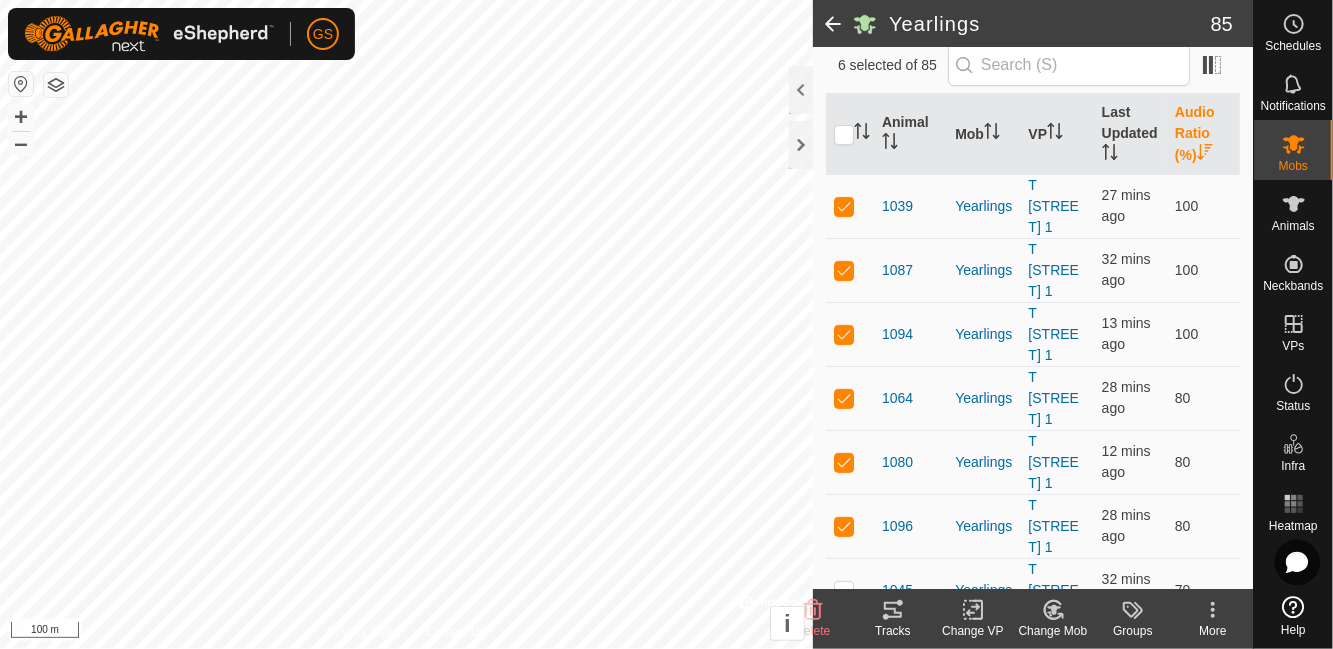 click at bounding box center (850, 590) 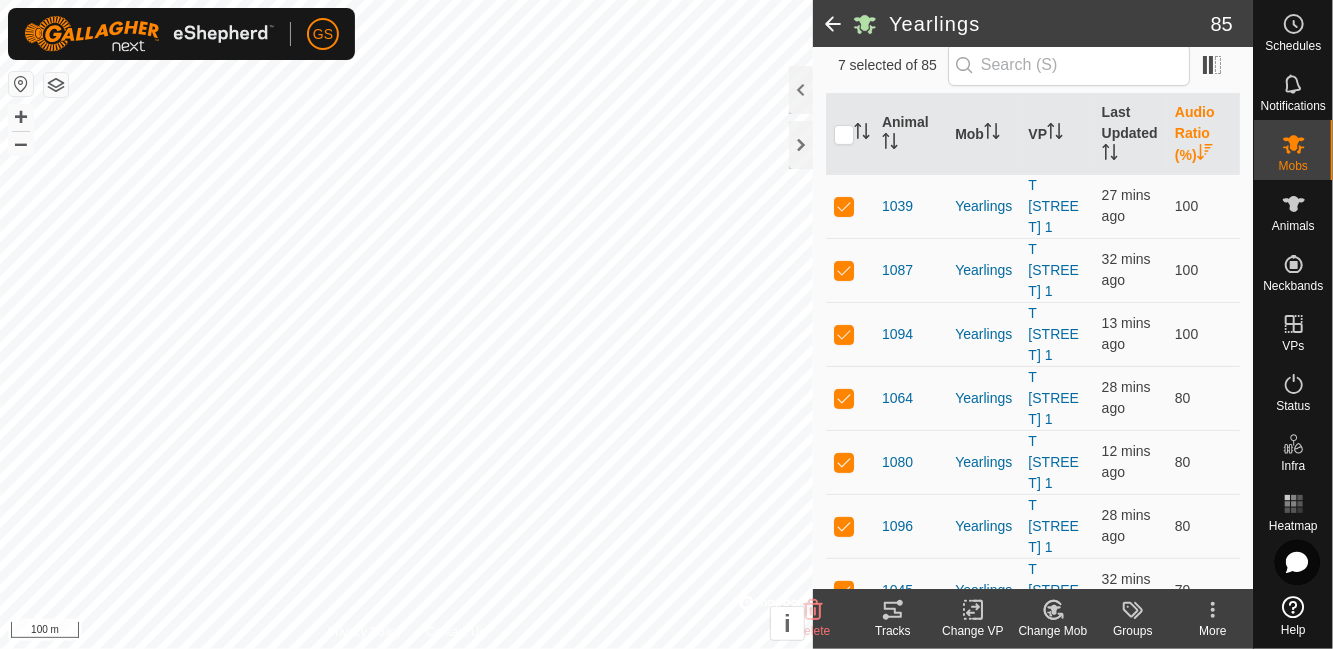 click at bounding box center (850, 654) 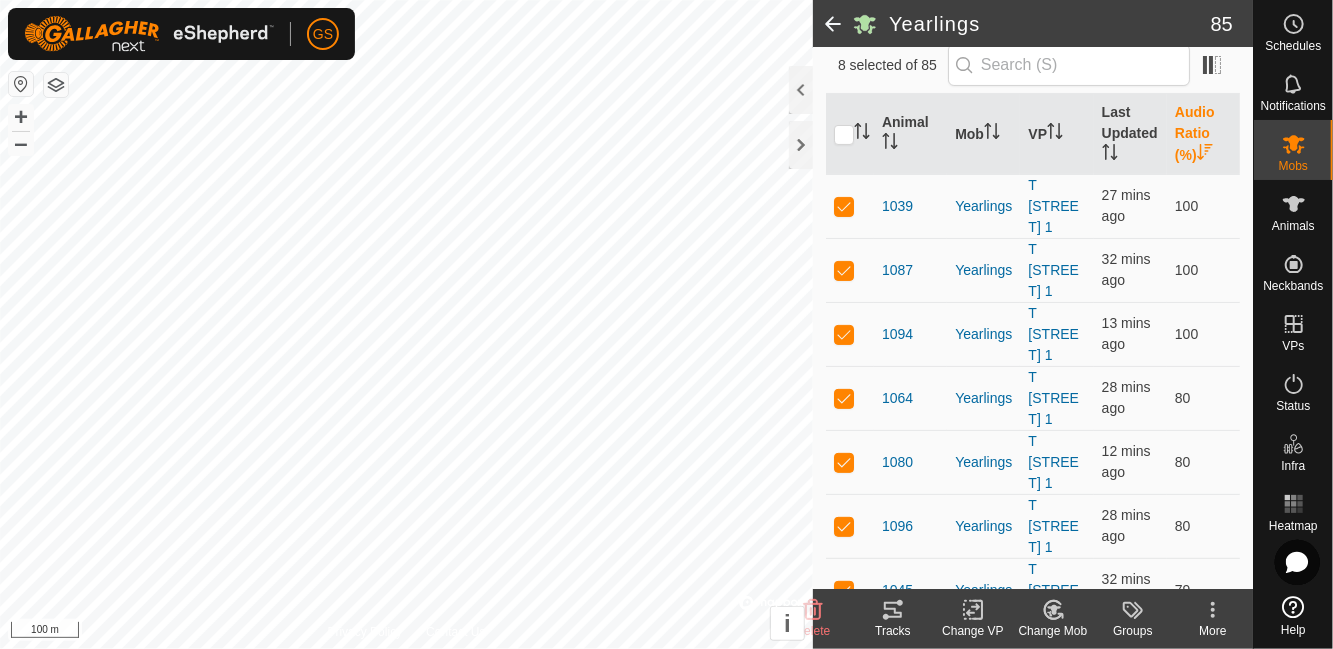click at bounding box center (850, 718) 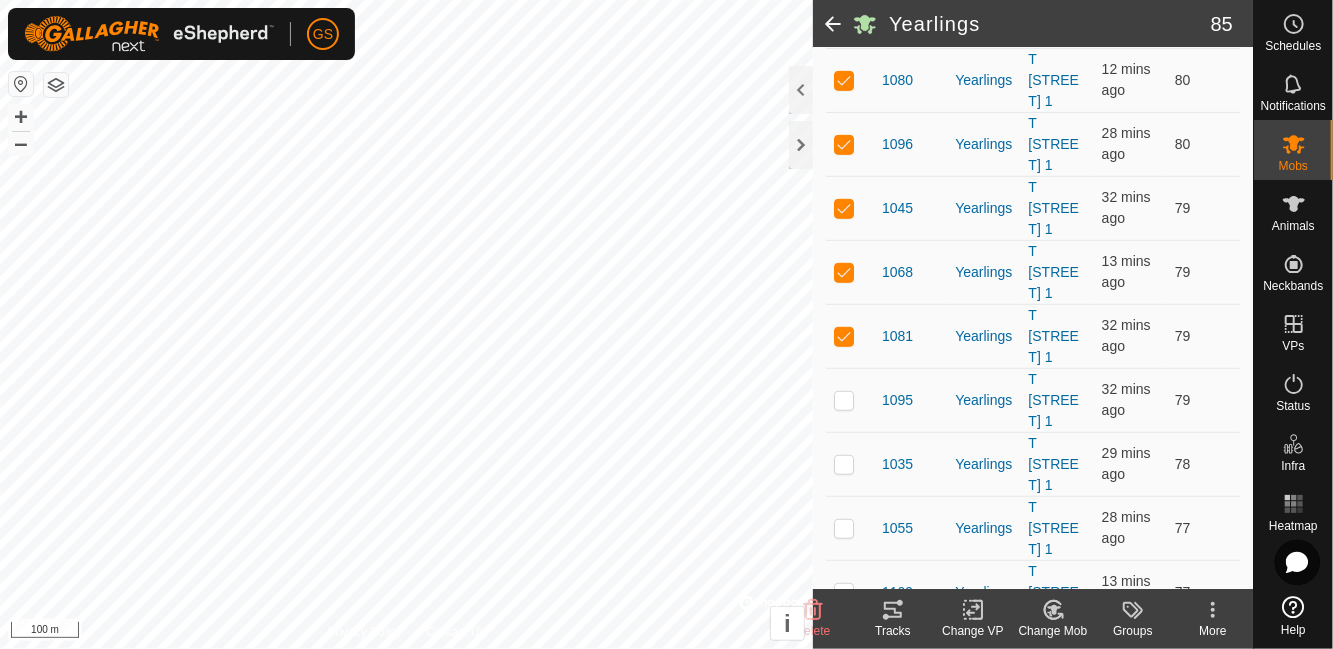 scroll, scrollTop: 0, scrollLeft: 0, axis: both 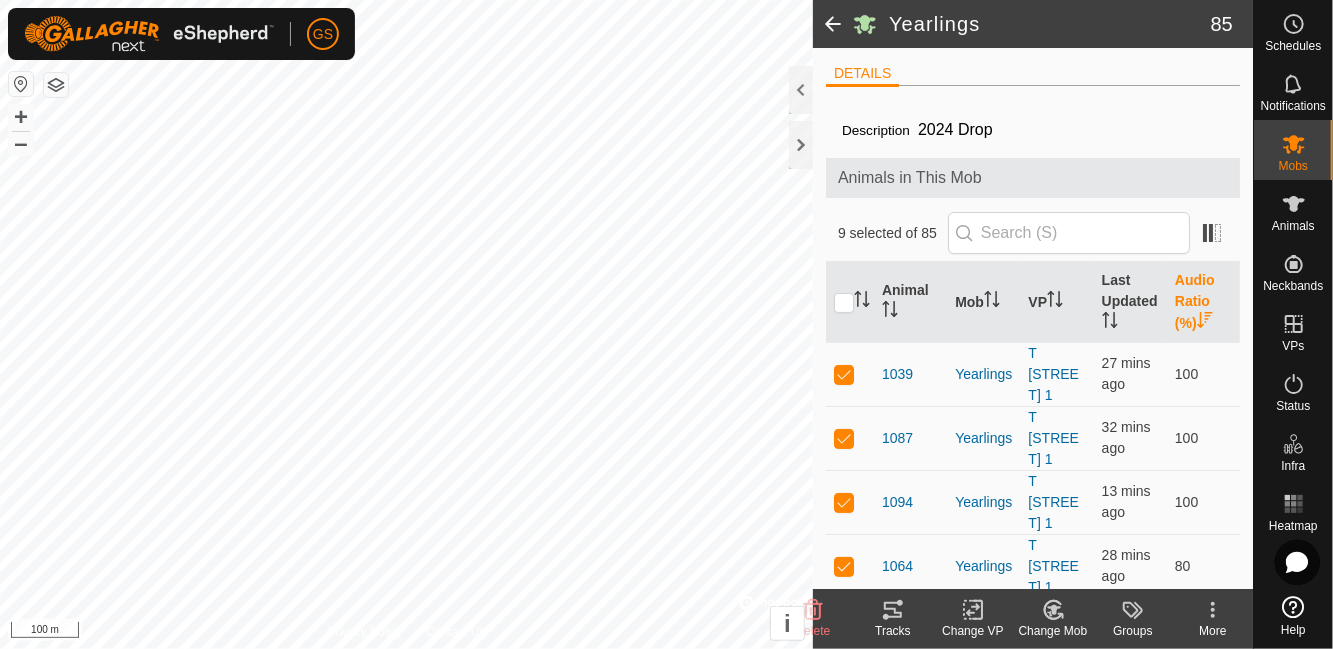 click 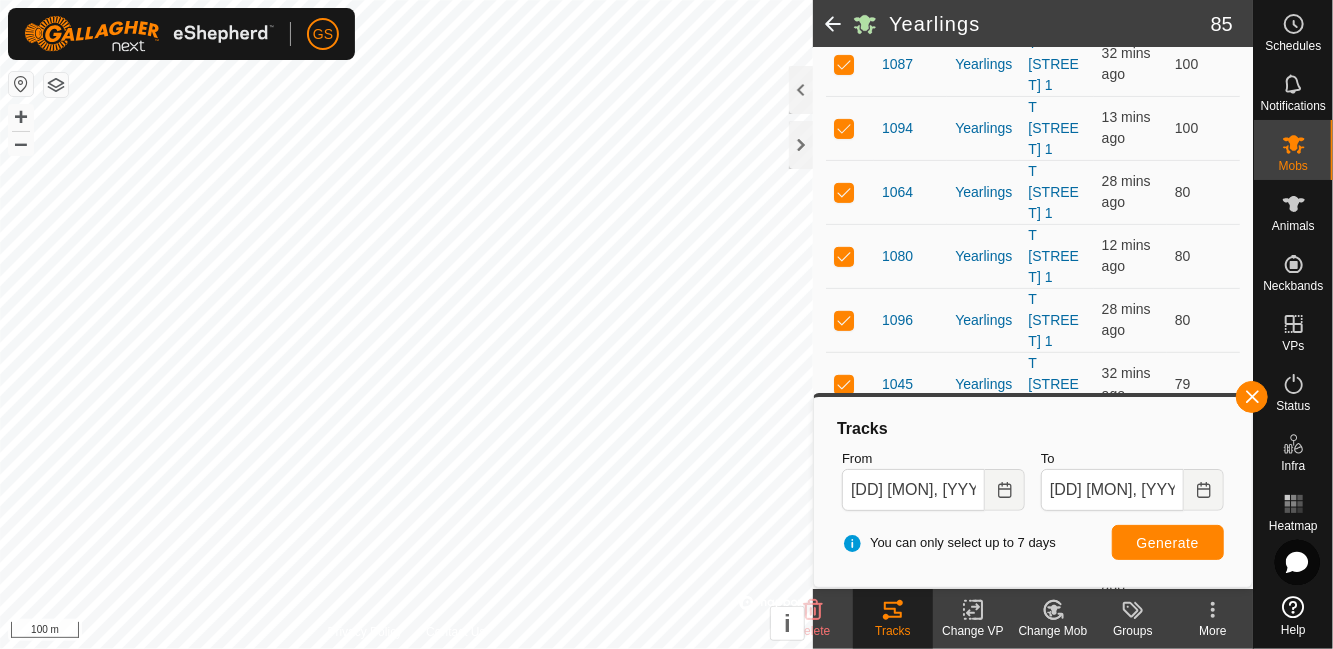scroll, scrollTop: 379, scrollLeft: 0, axis: vertical 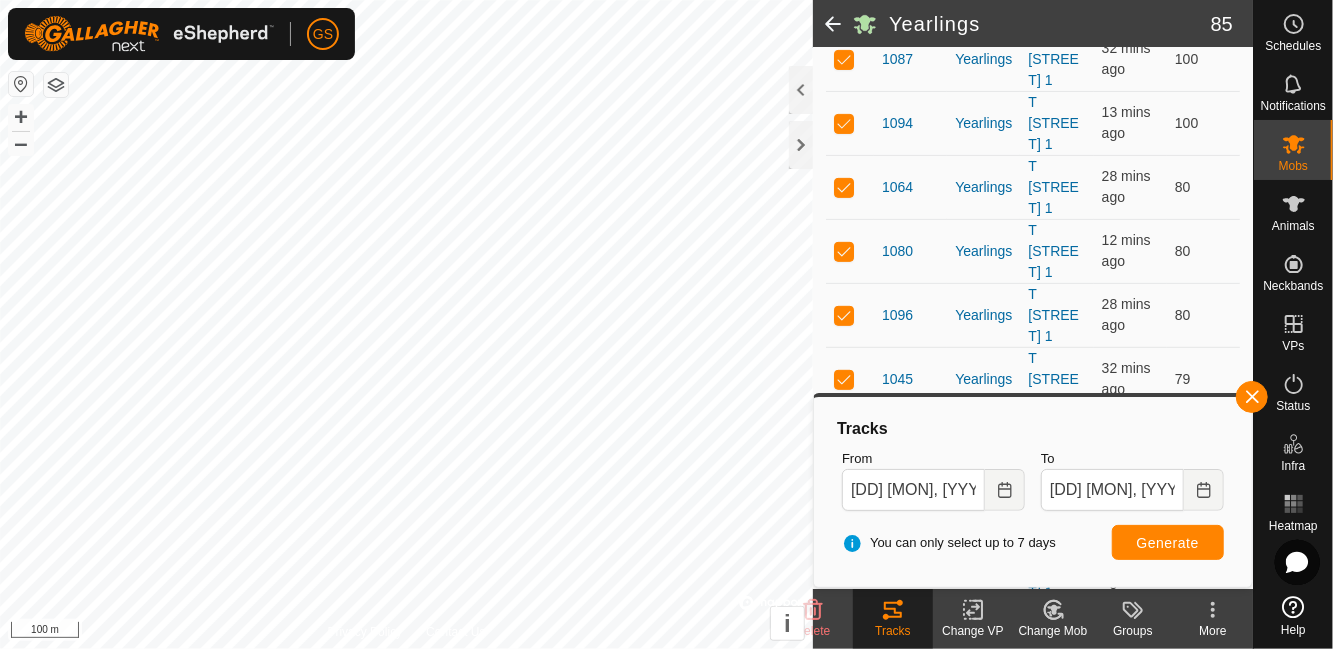 click at bounding box center [844, 507] 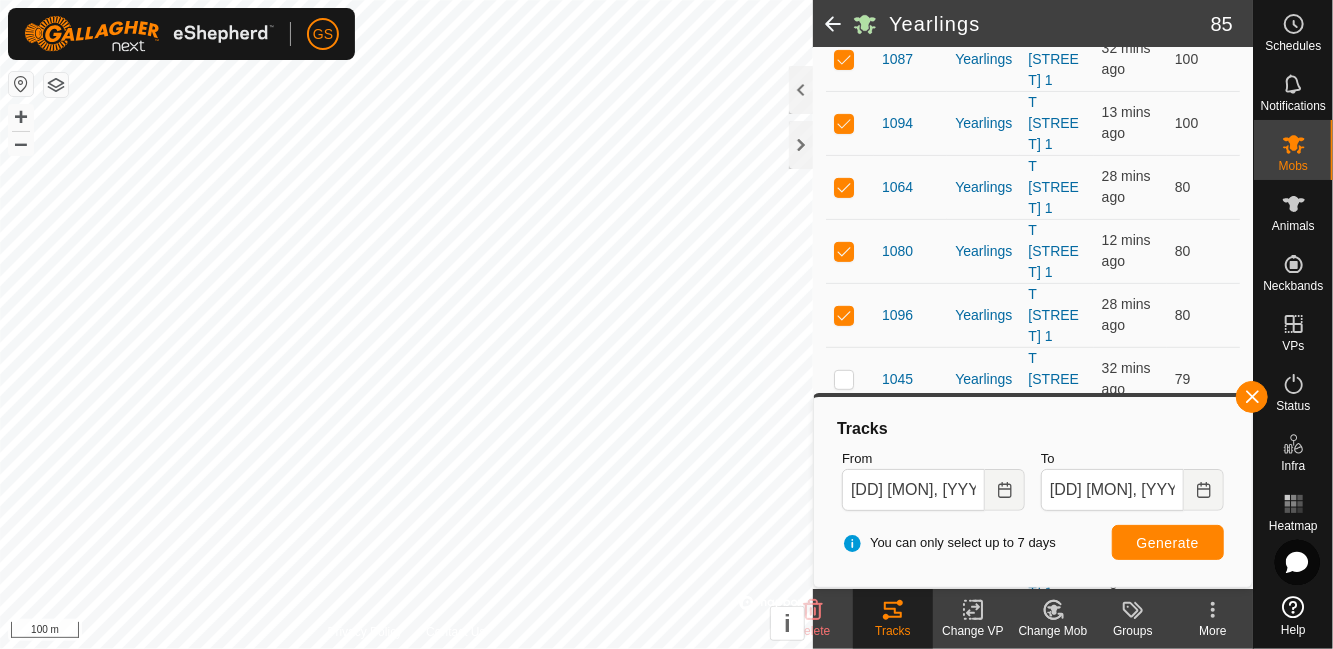 click at bounding box center (844, 315) 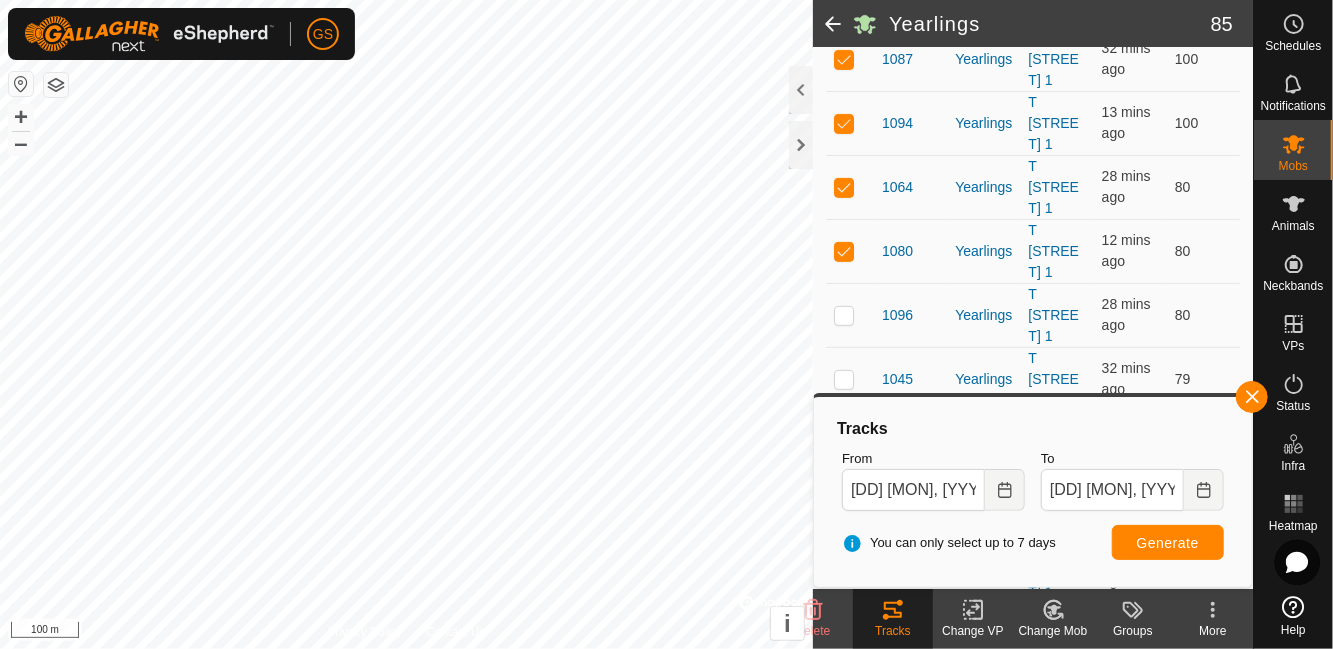 click at bounding box center (844, 251) 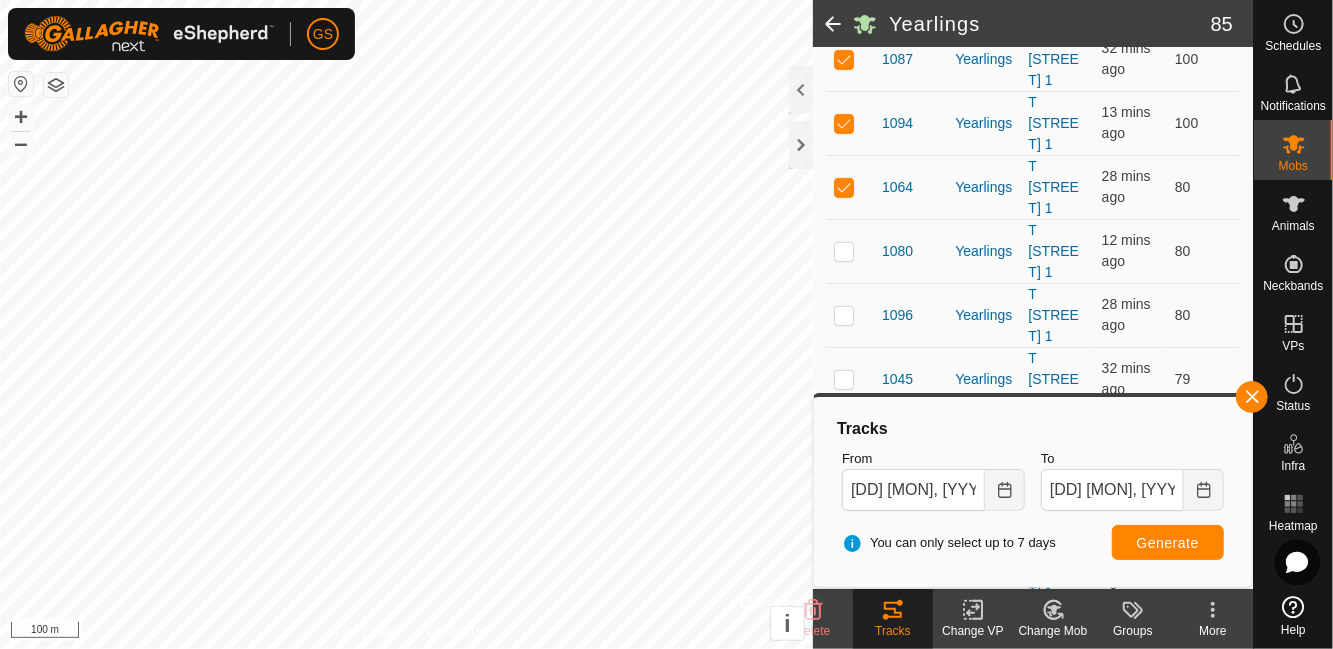 click at bounding box center (850, 187) 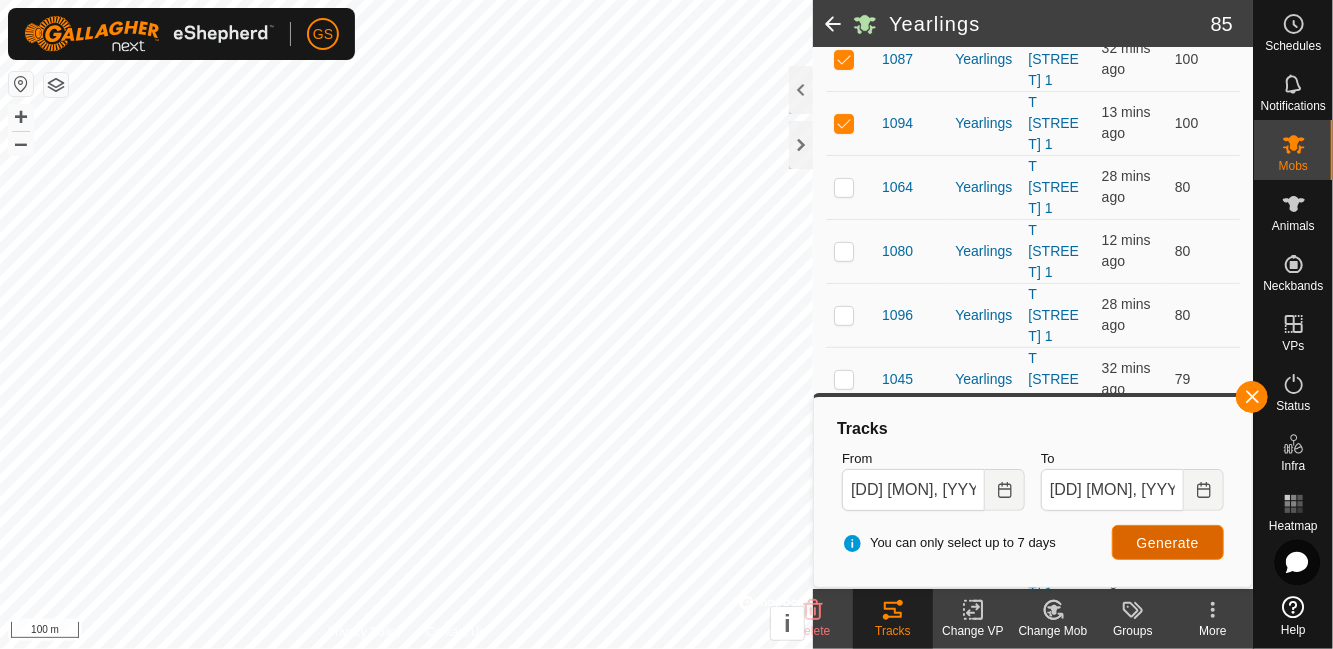 click on "Generate" at bounding box center (1168, 543) 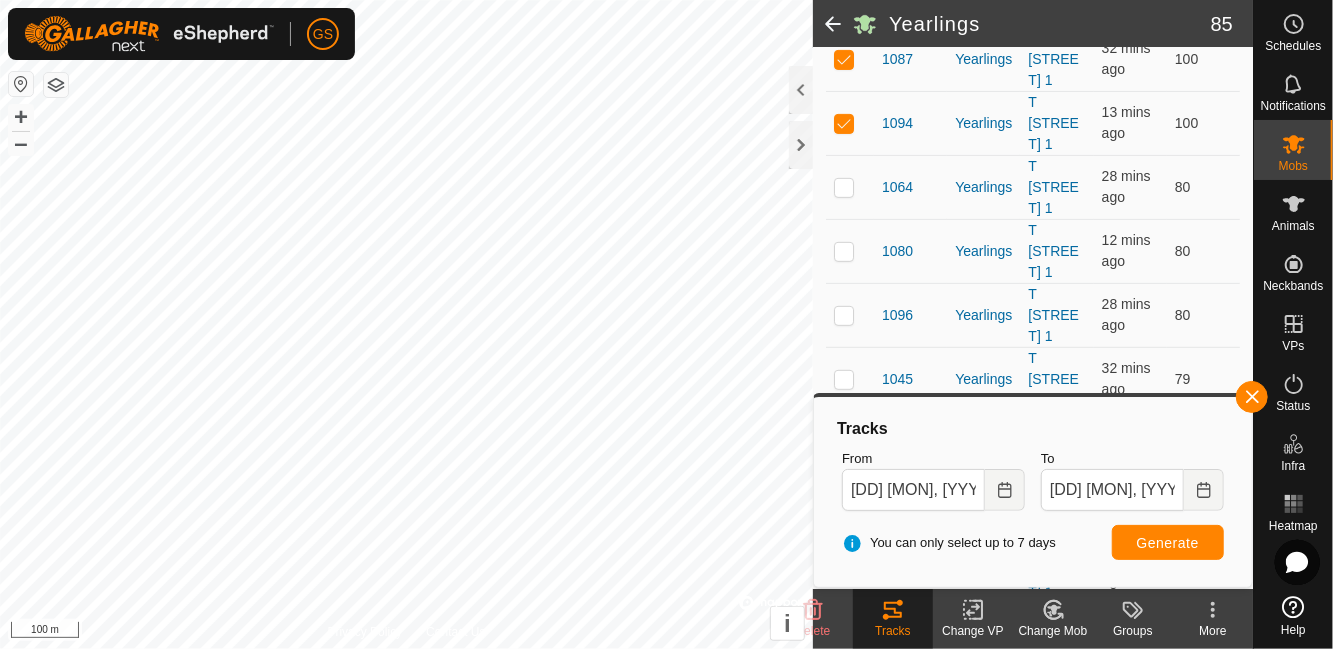 click at bounding box center (850, 187) 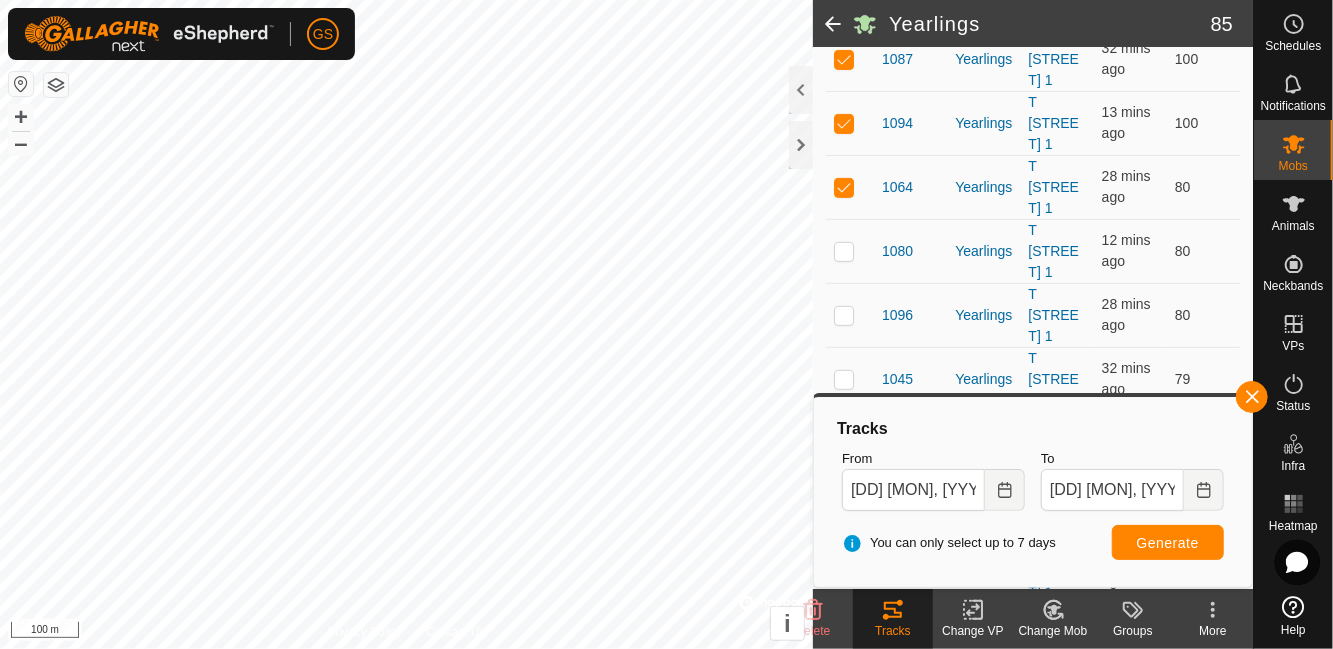 click at bounding box center [844, 251] 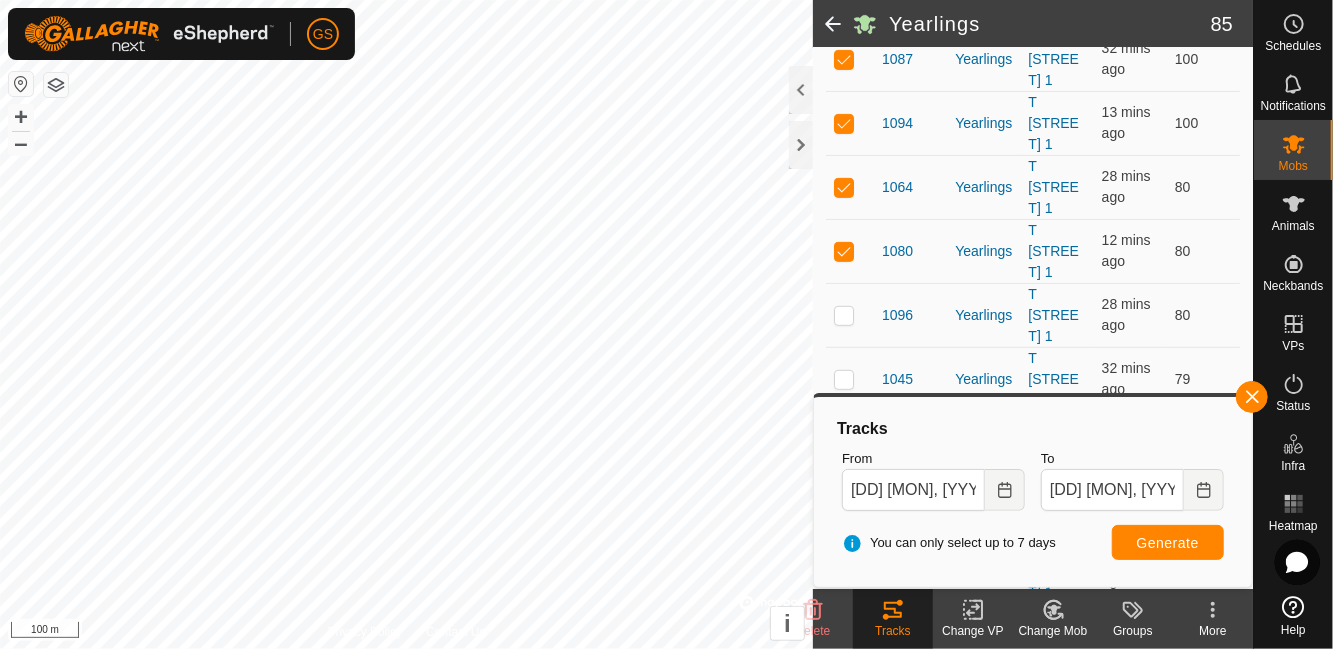 click at bounding box center [844, 315] 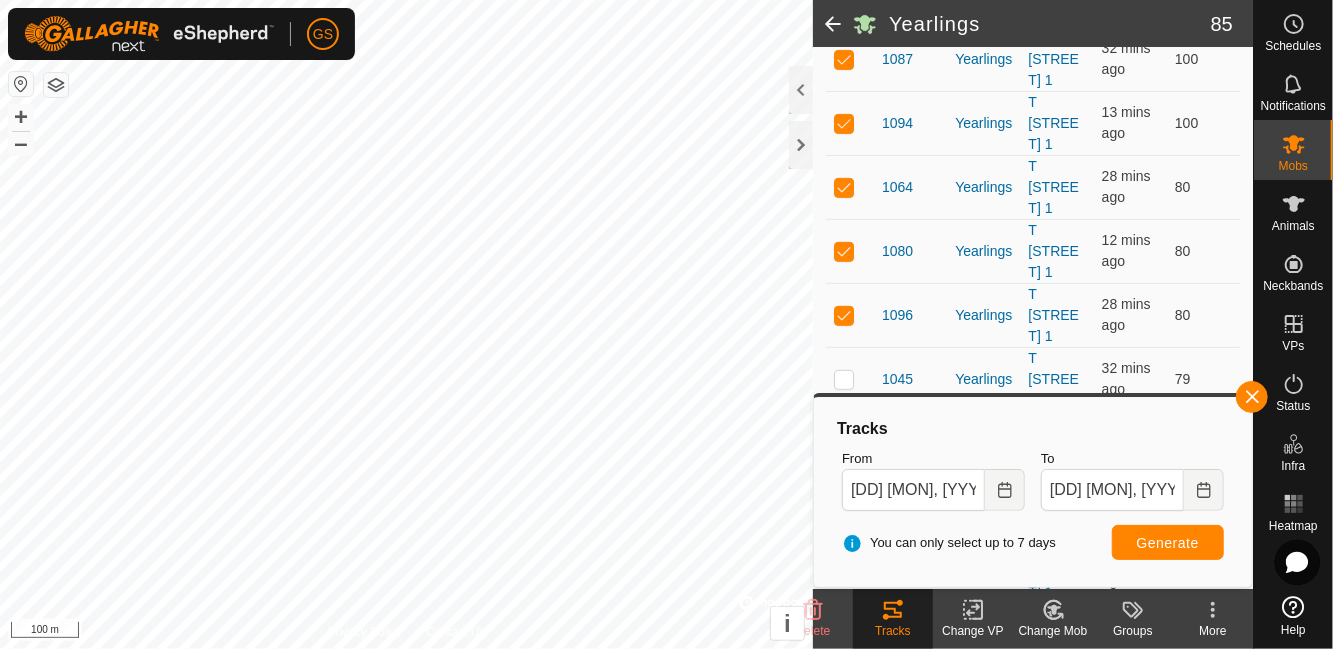 click at bounding box center (844, 379) 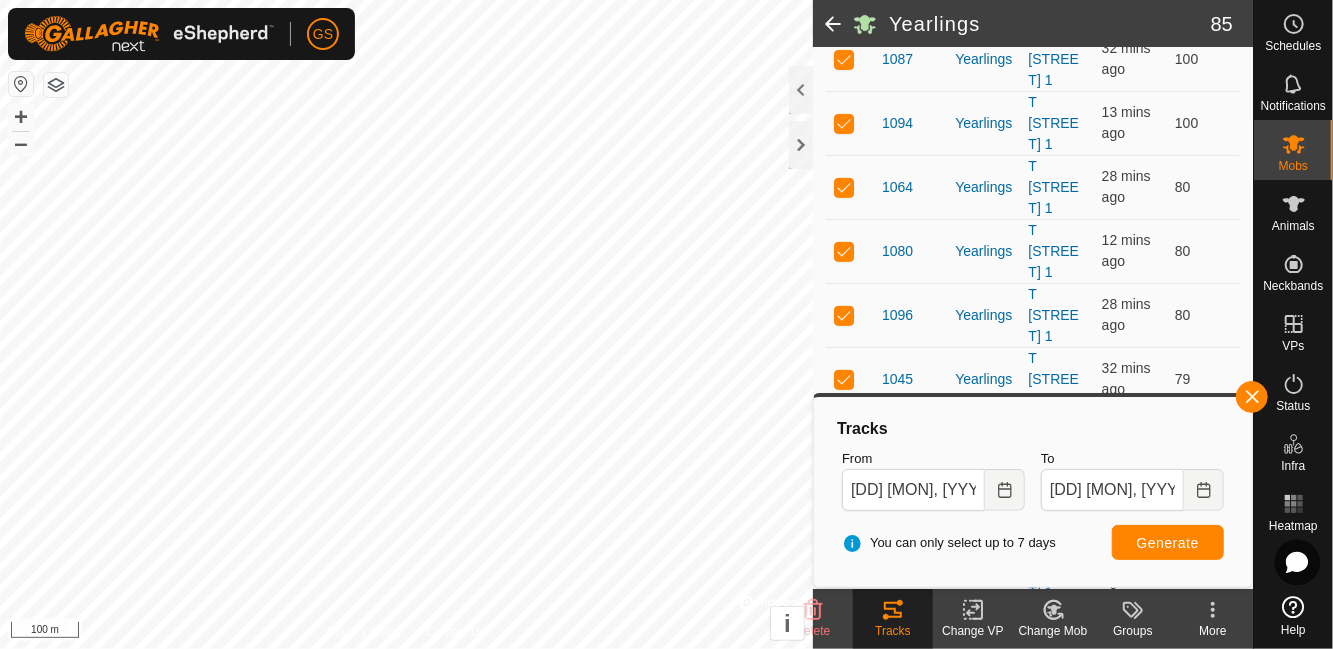click on "Generate" at bounding box center (1168, 542) 